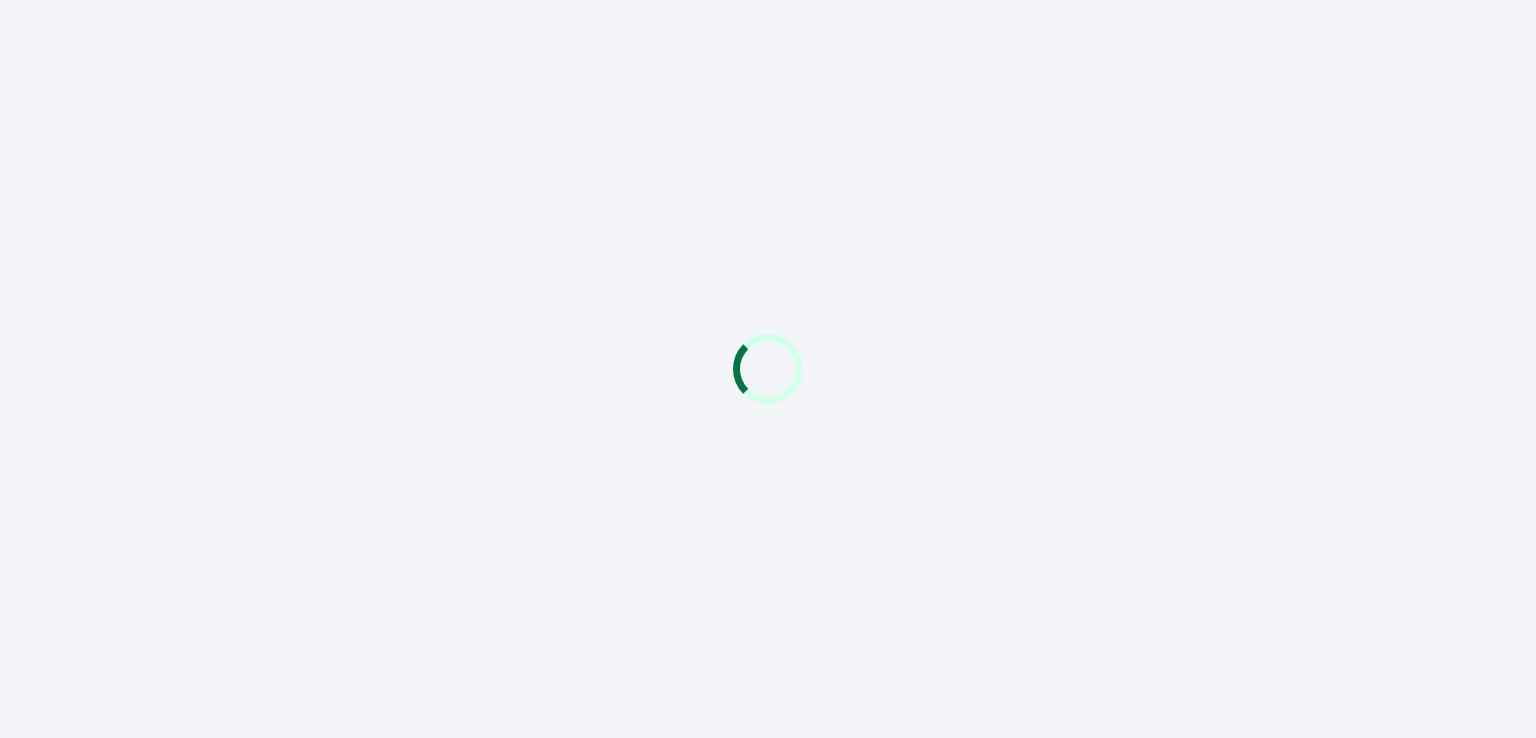 scroll, scrollTop: 0, scrollLeft: 0, axis: both 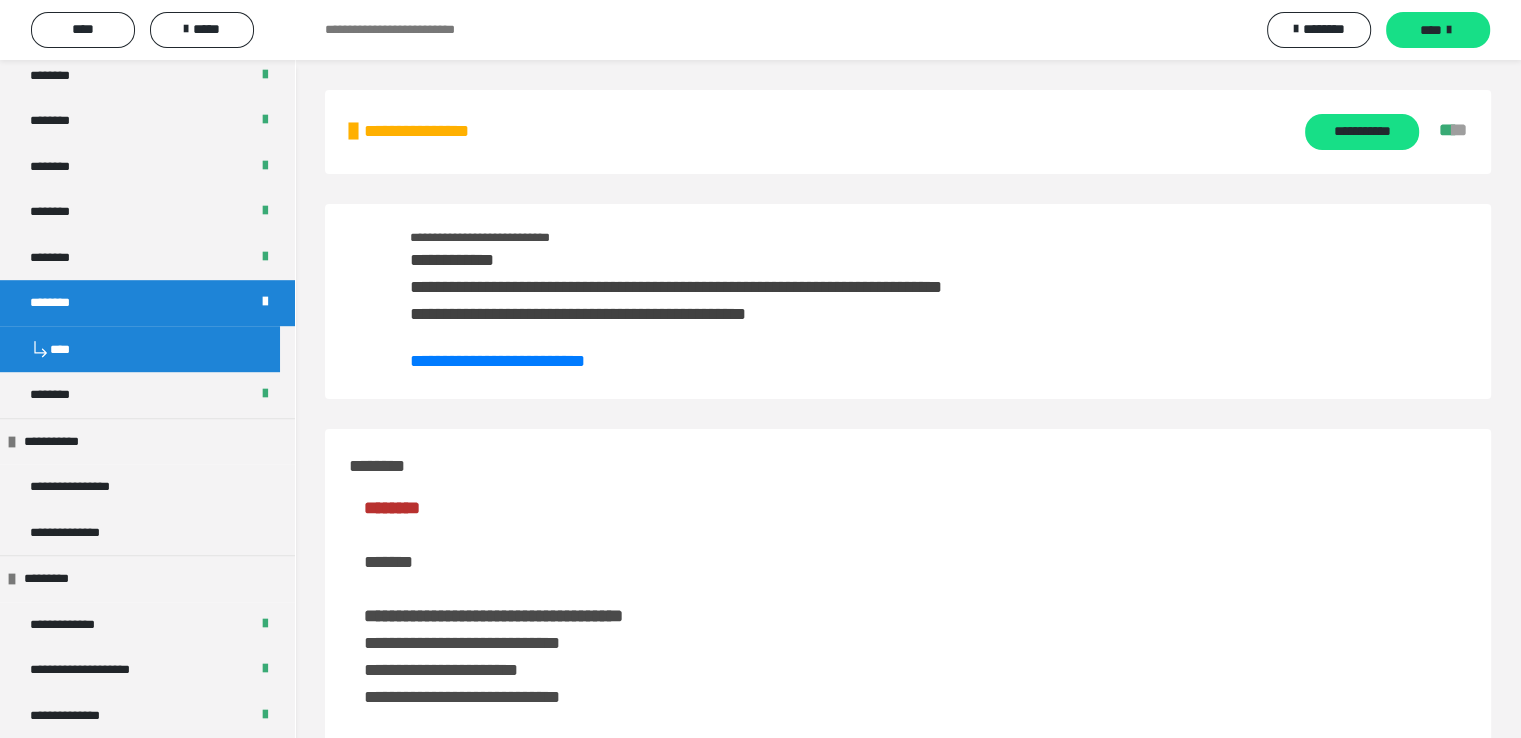 click on "********" at bounding box center (60, 303) 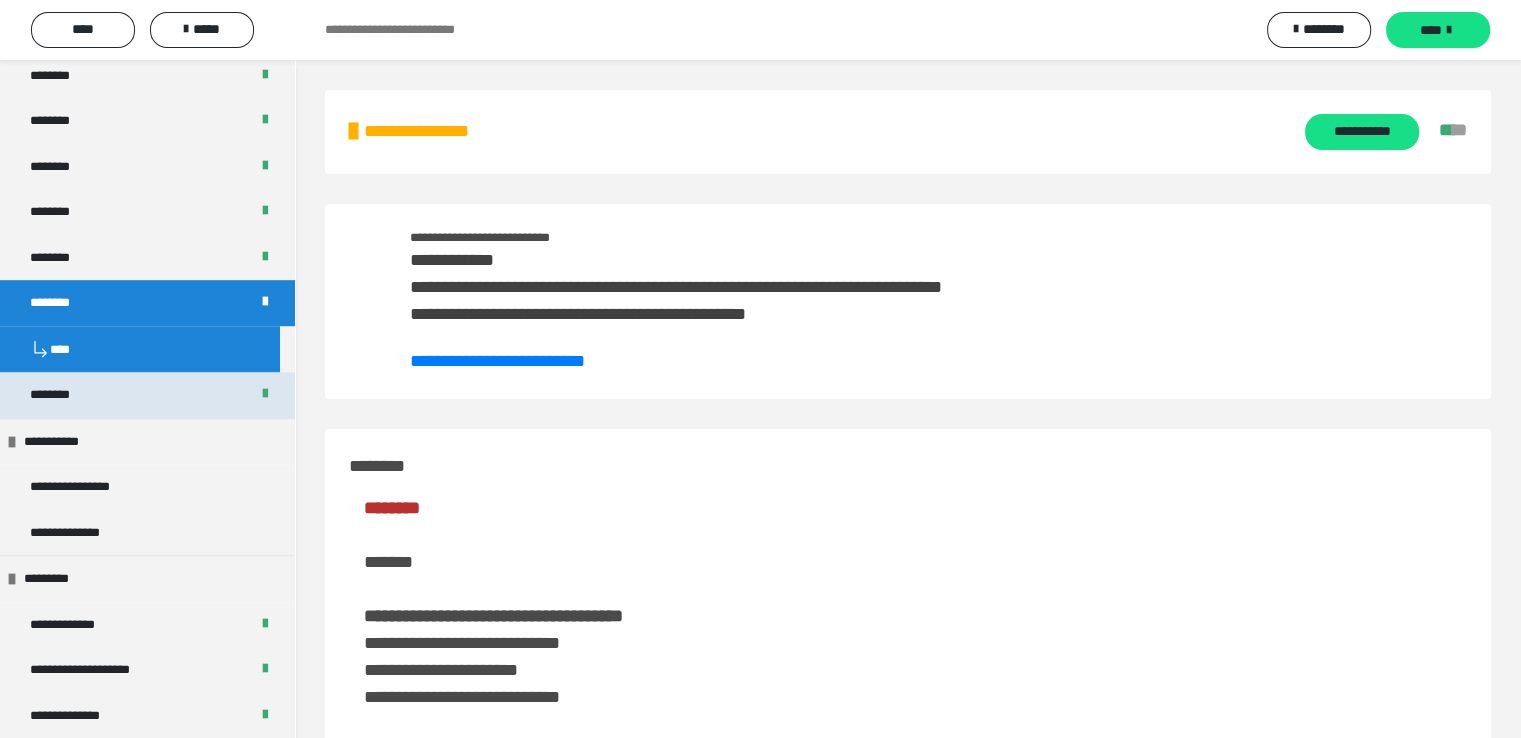 click on "********" at bounding box center (147, 395) 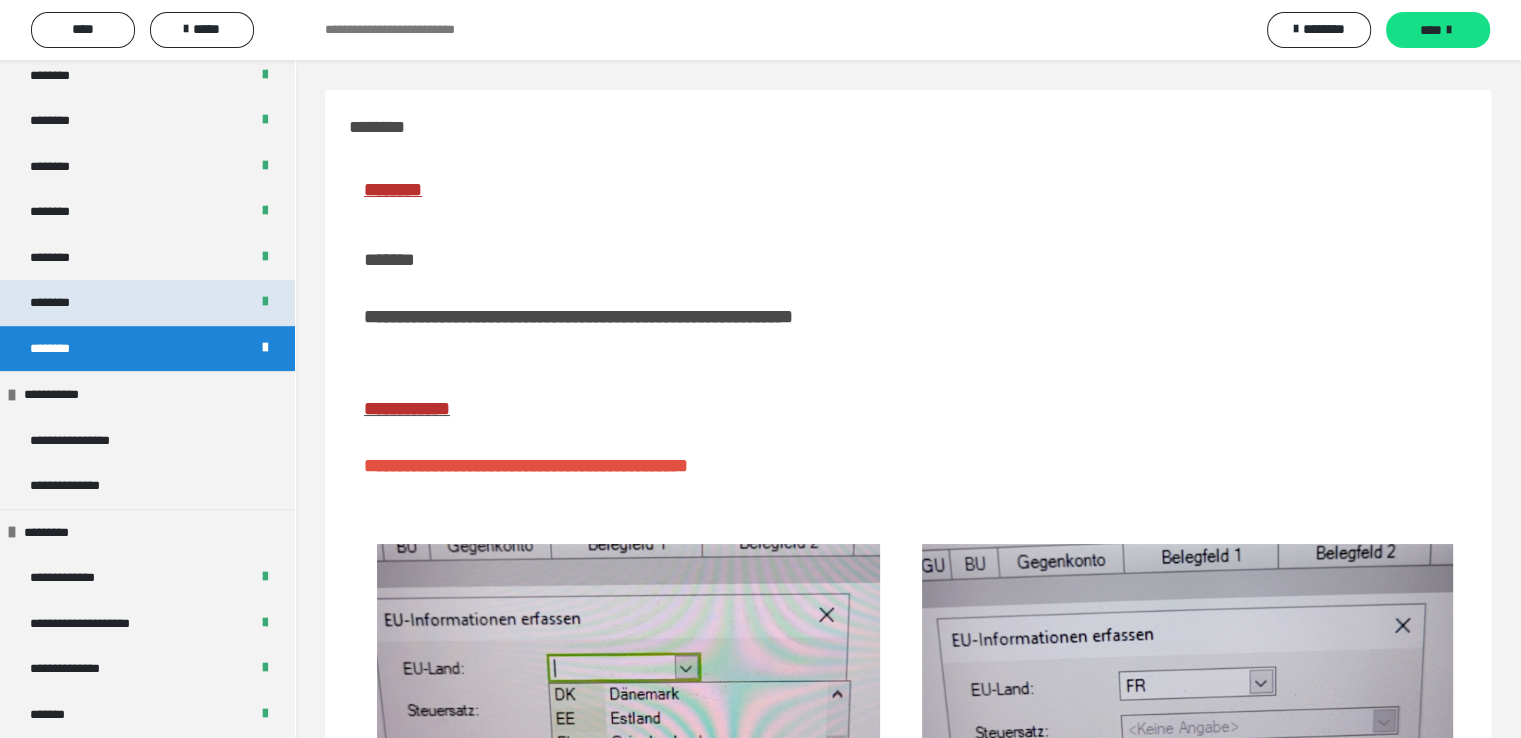 click on "********" at bounding box center (60, 303) 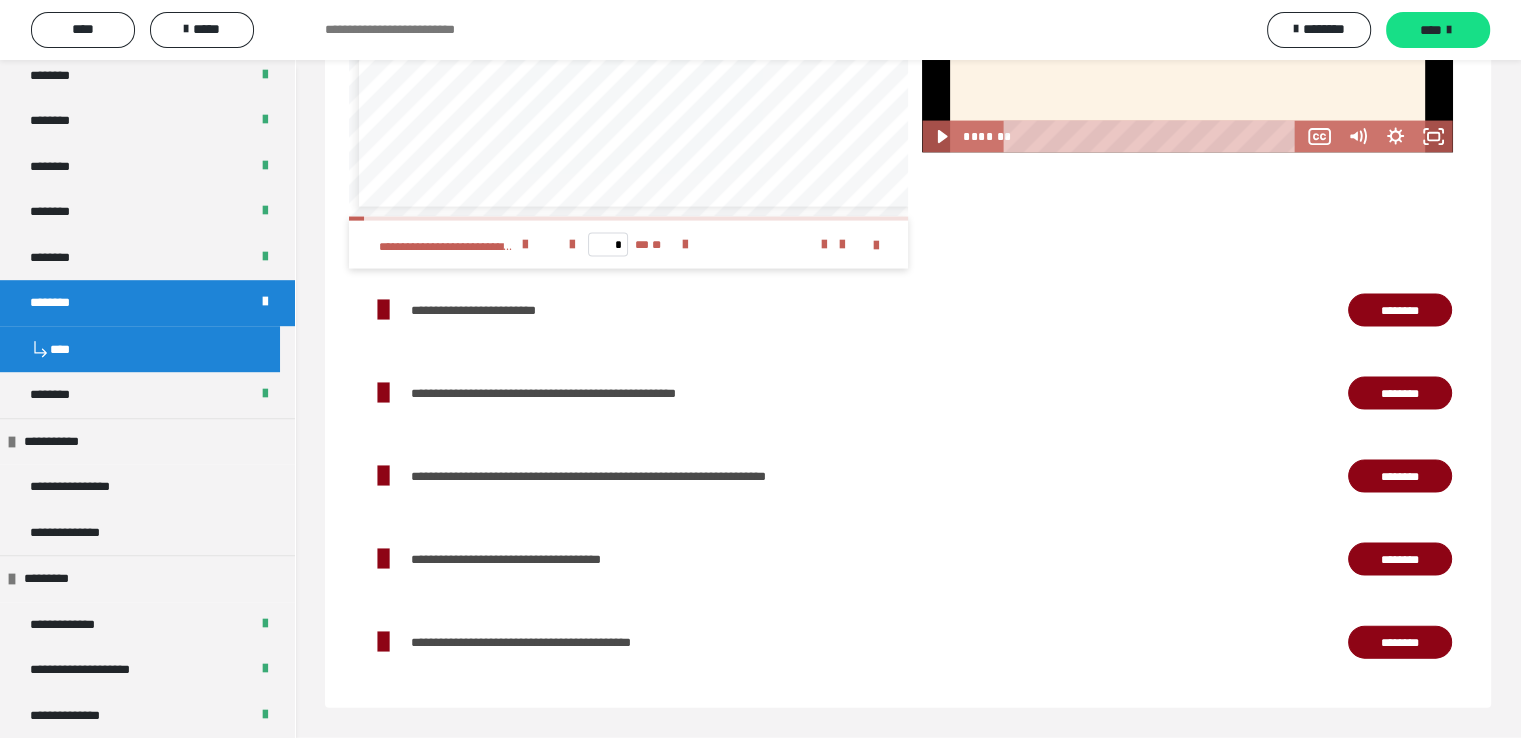 scroll, scrollTop: 3884, scrollLeft: 0, axis: vertical 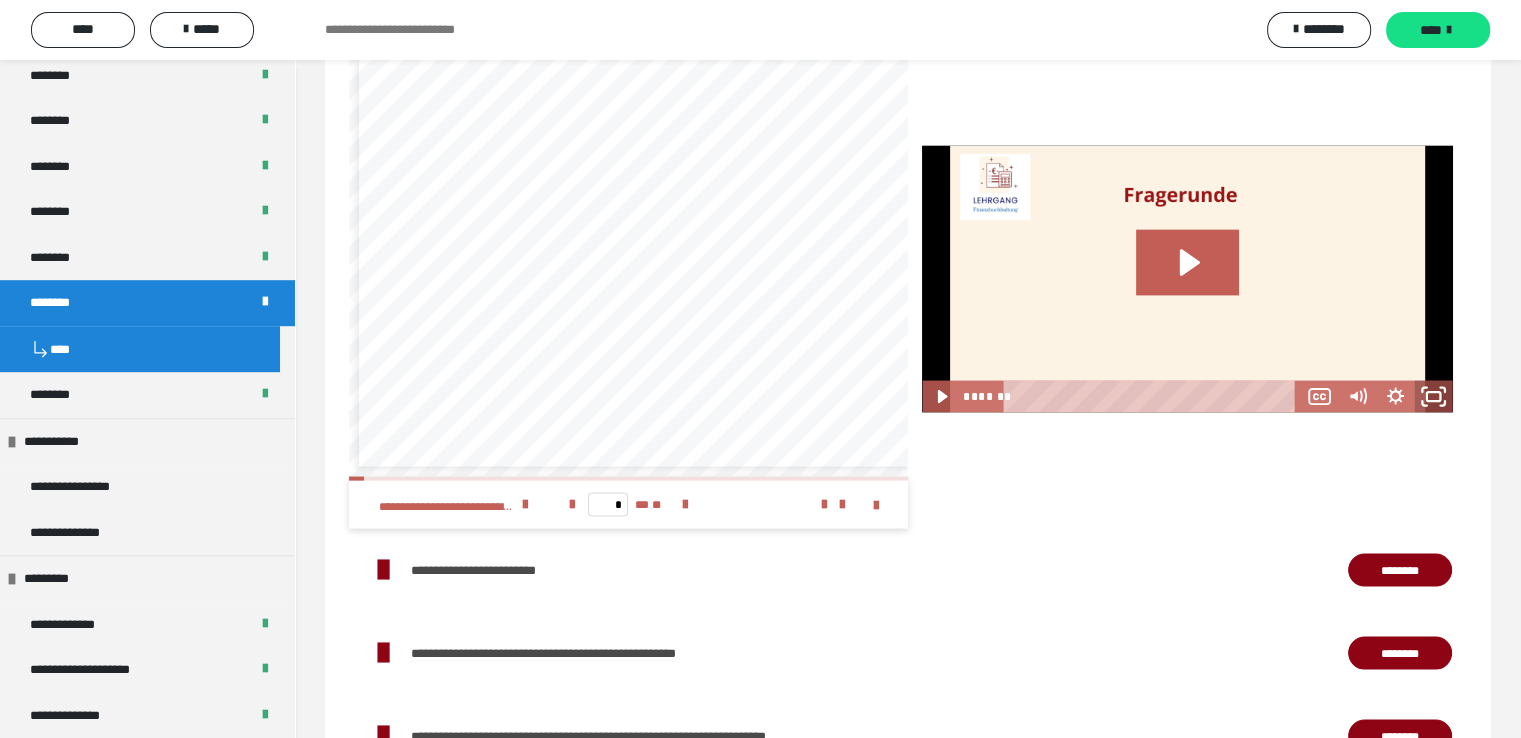 click 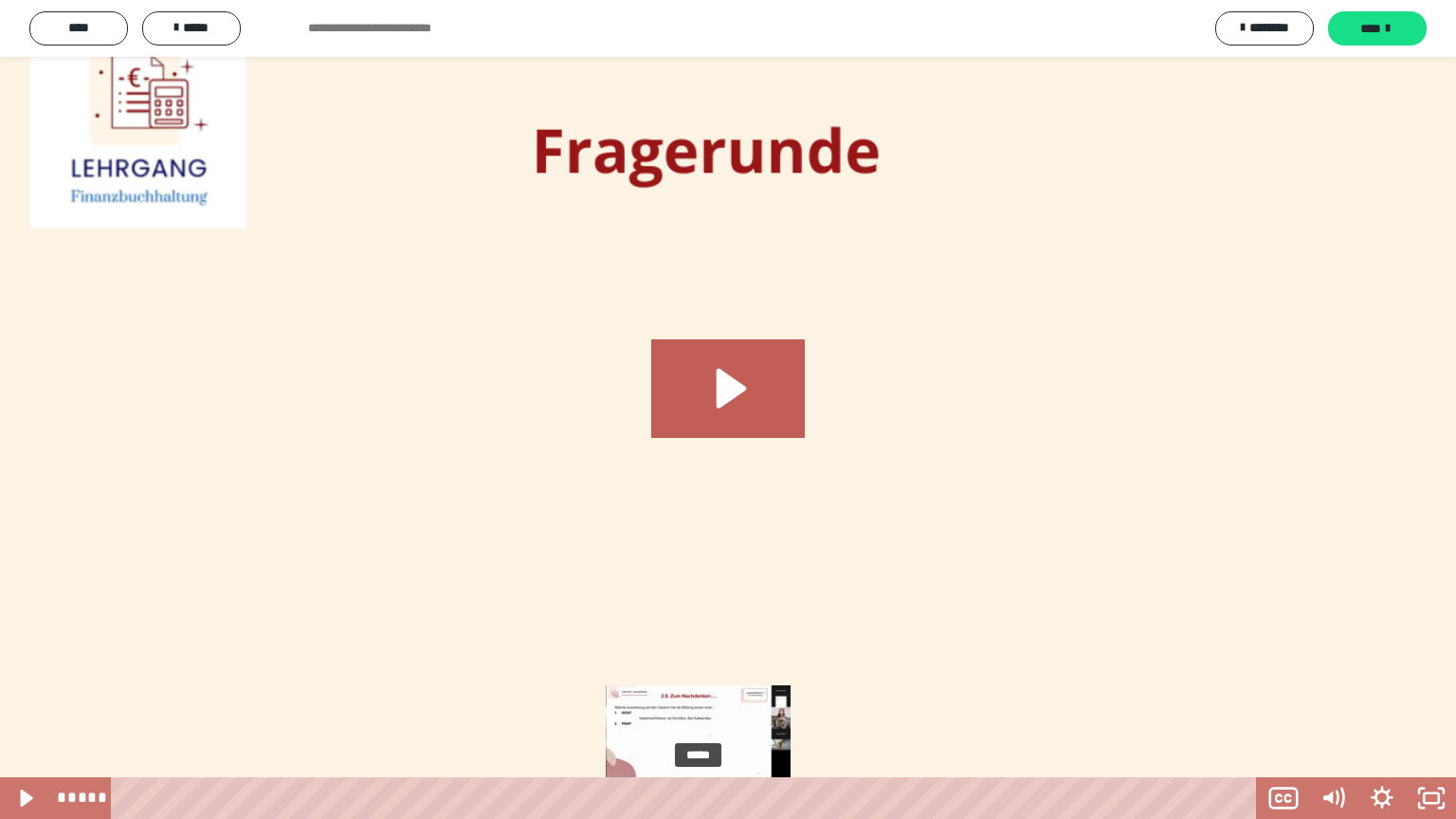 click on "*****" at bounding box center [687, 798] 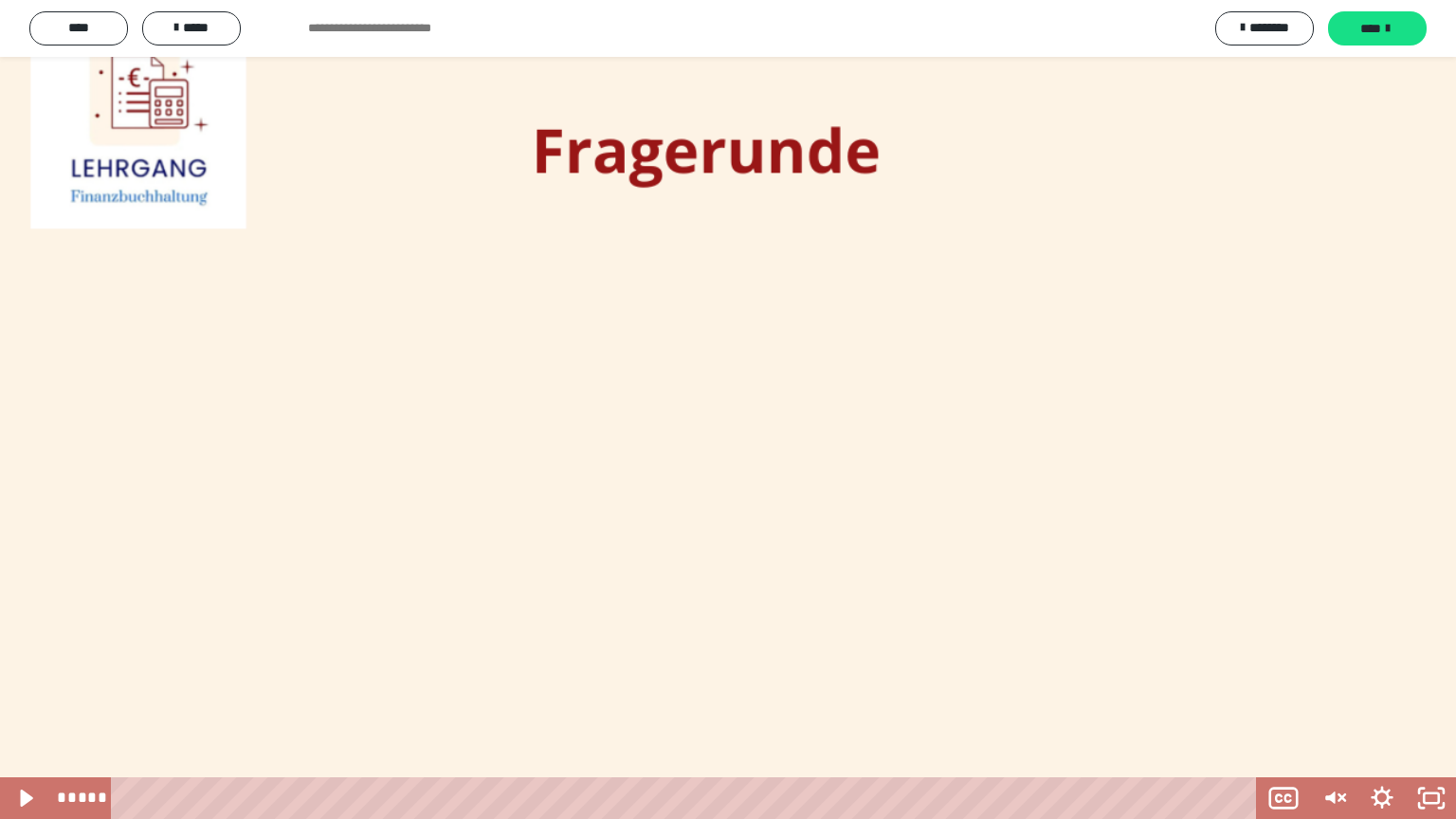 click at bounding box center [728, 410] 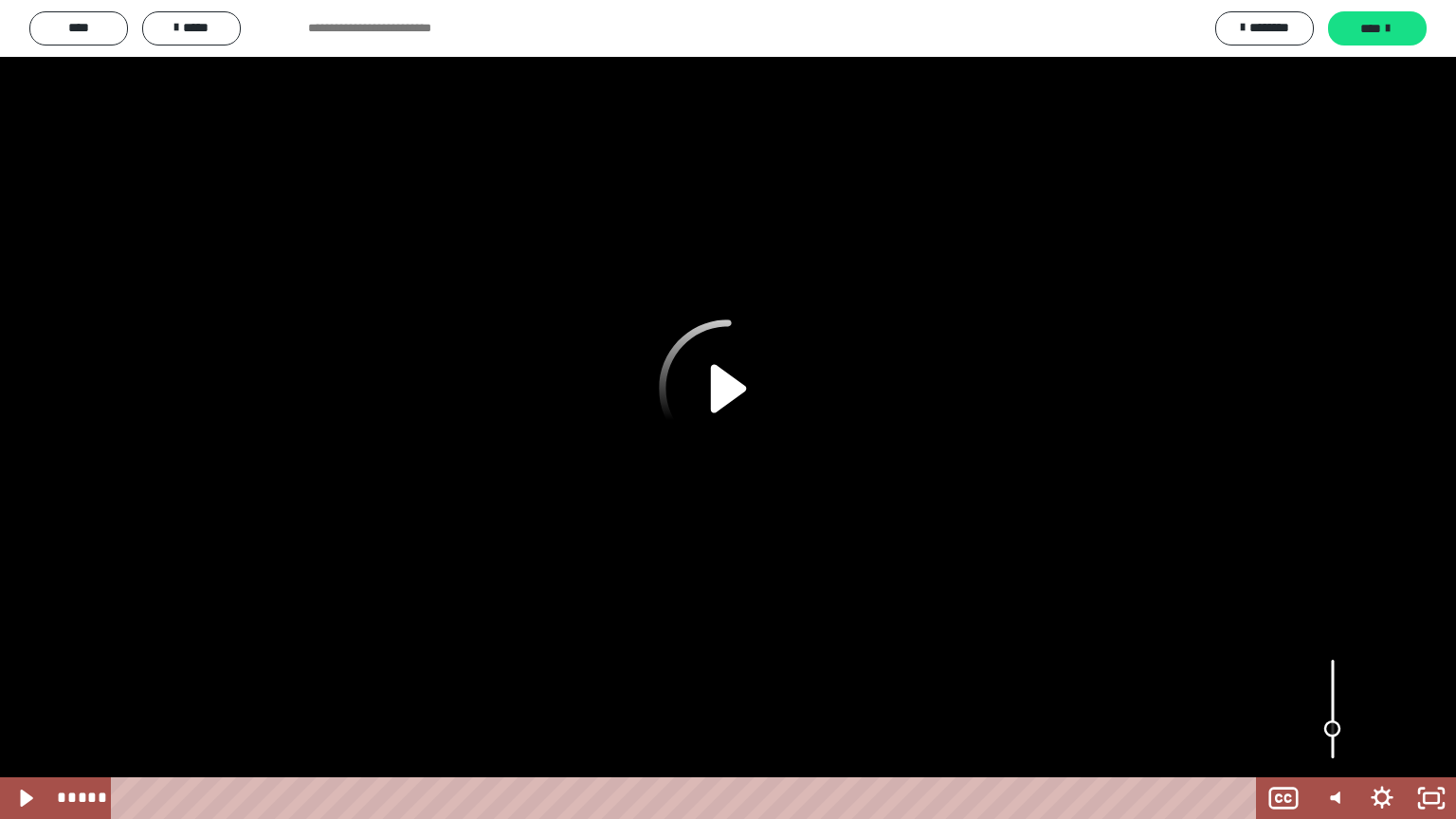 click at bounding box center (1333, 709) 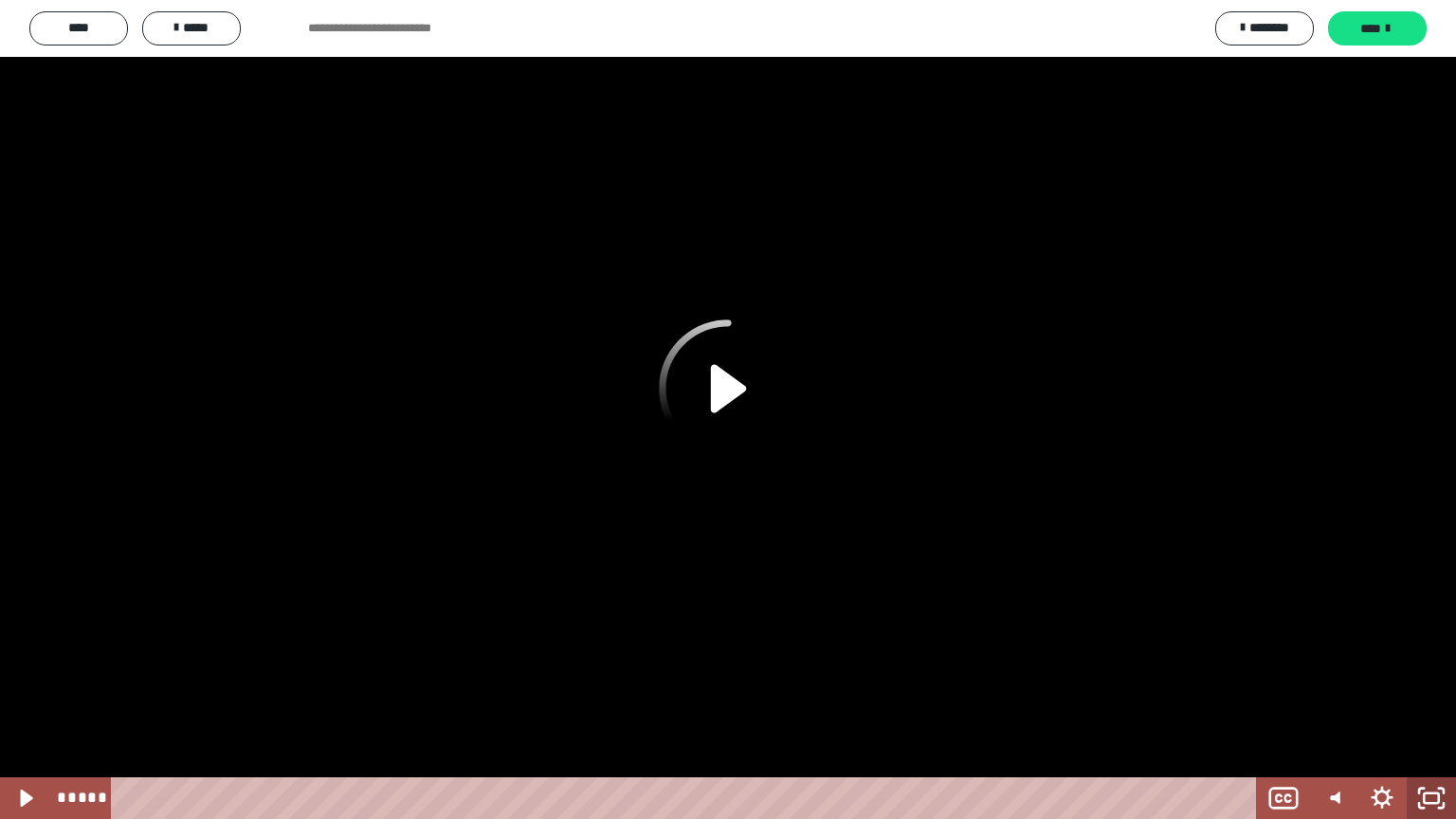 click 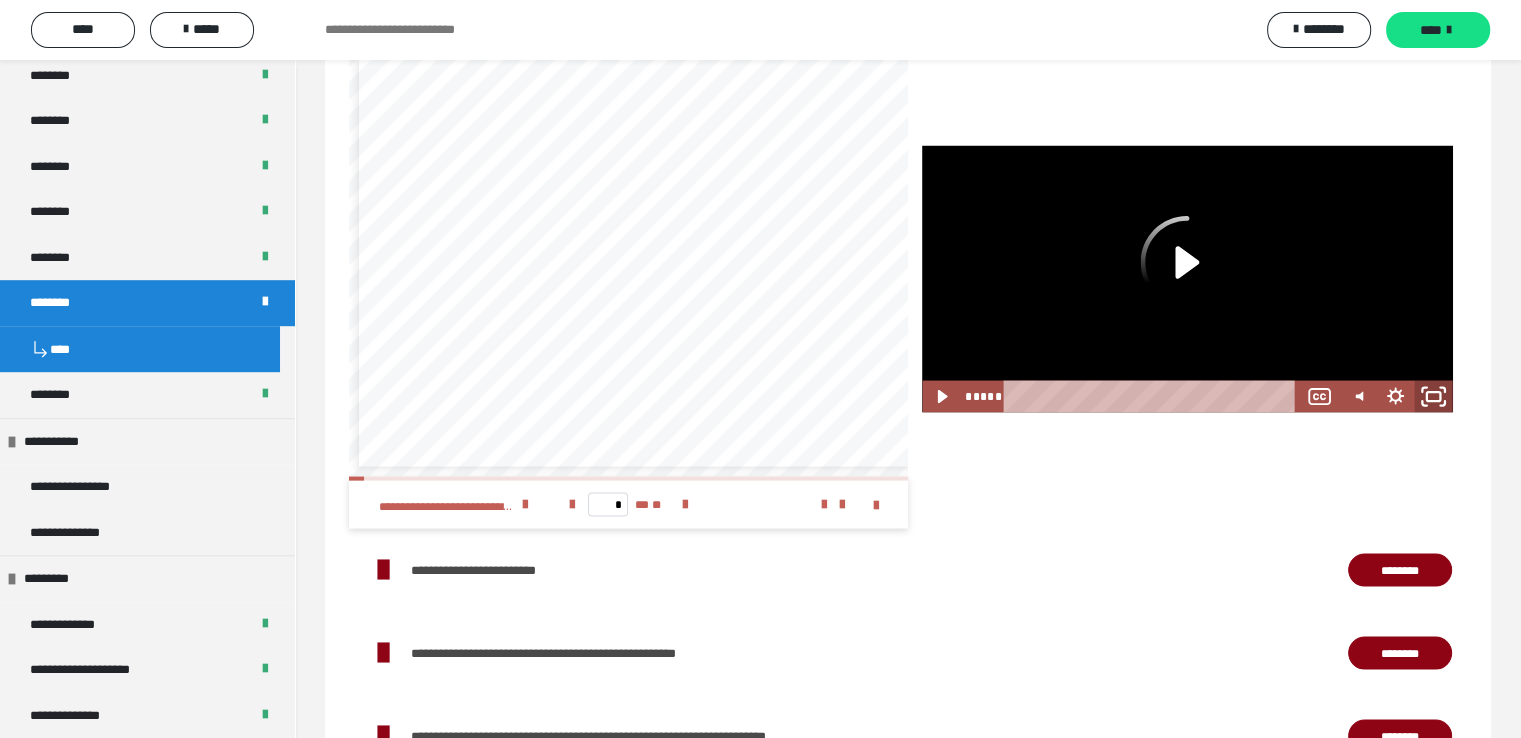 drag, startPoint x: 1441, startPoint y: 438, endPoint x: 1424, endPoint y: 502, distance: 66.21933 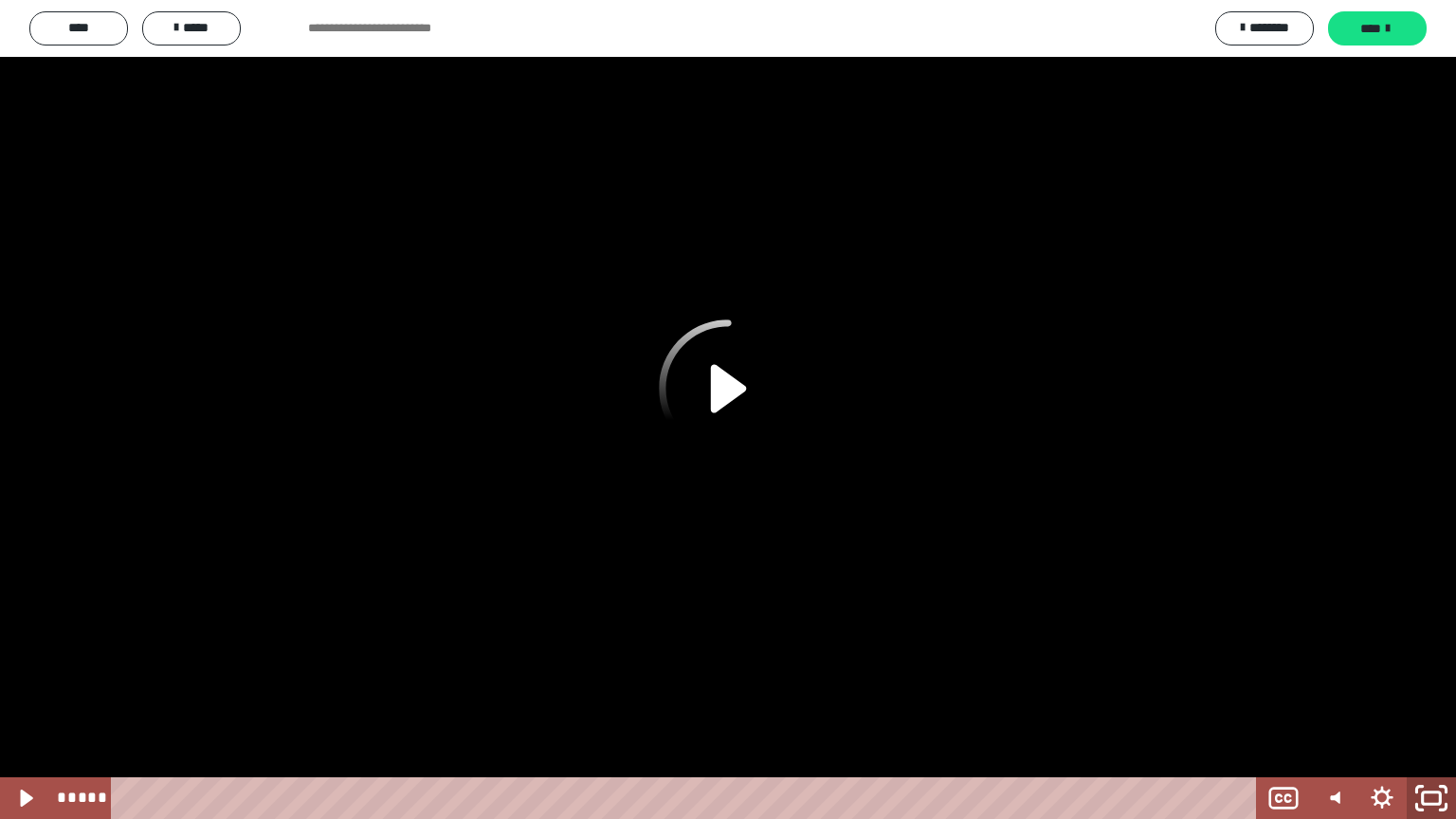 click 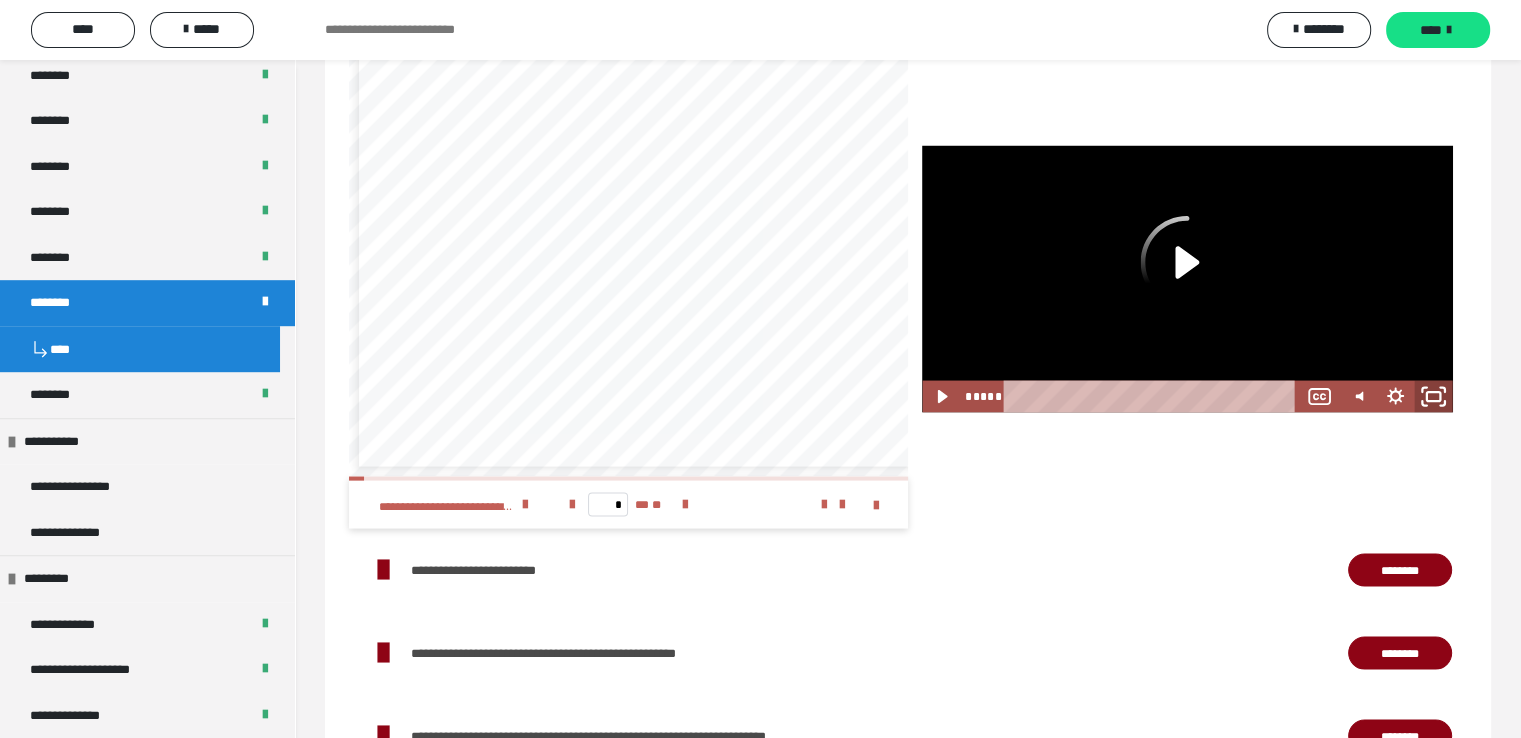 click 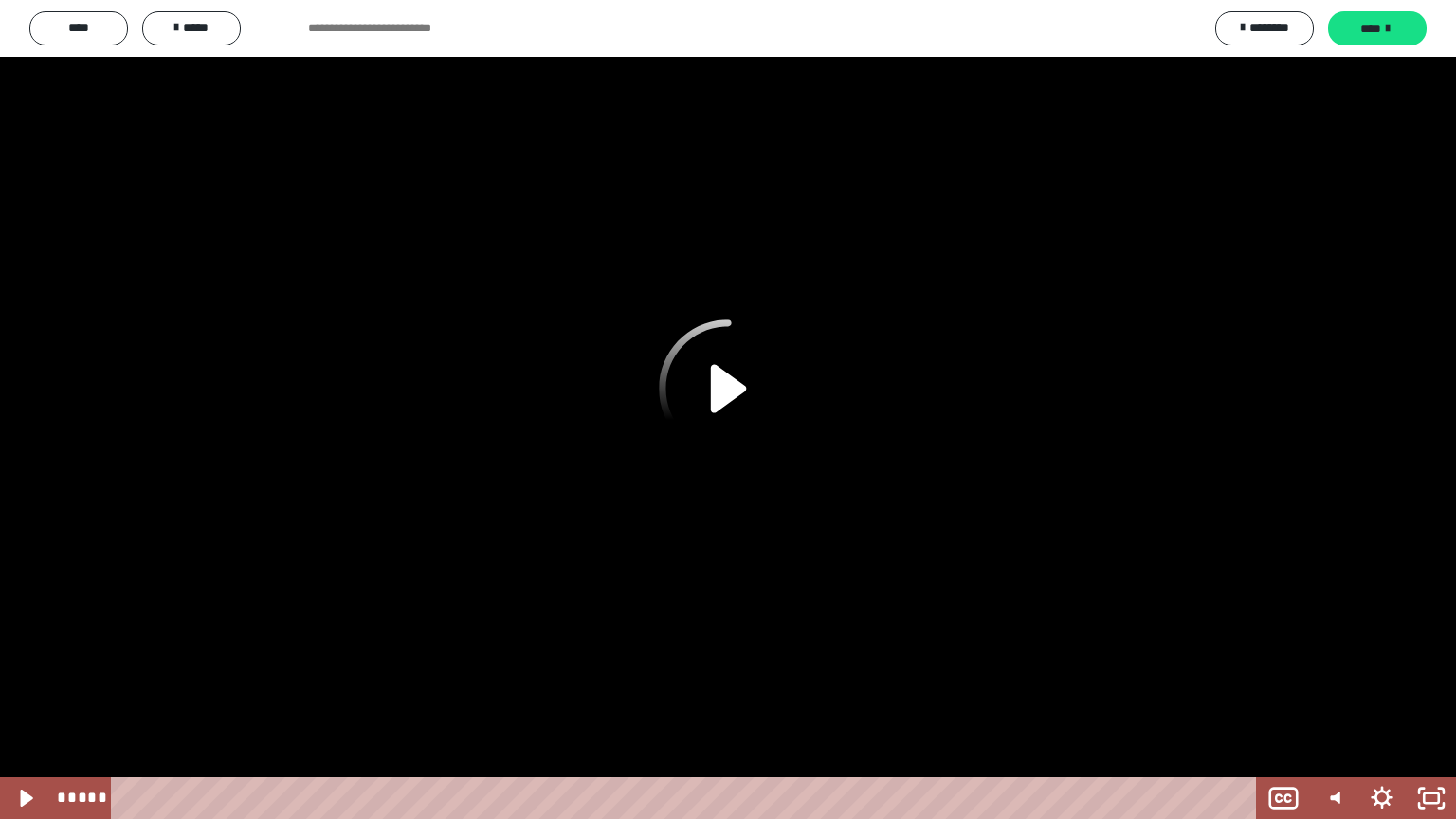 click 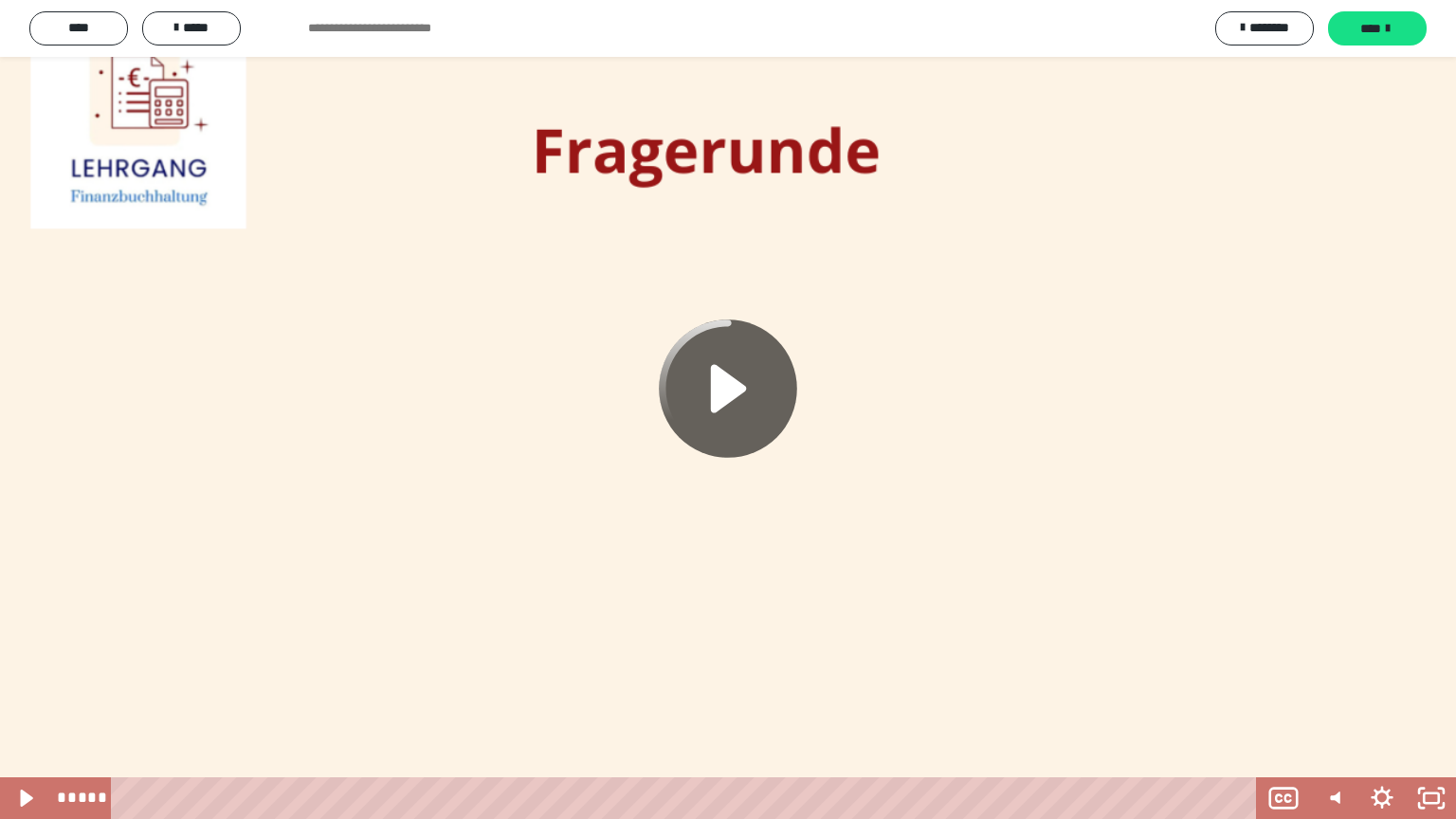 click 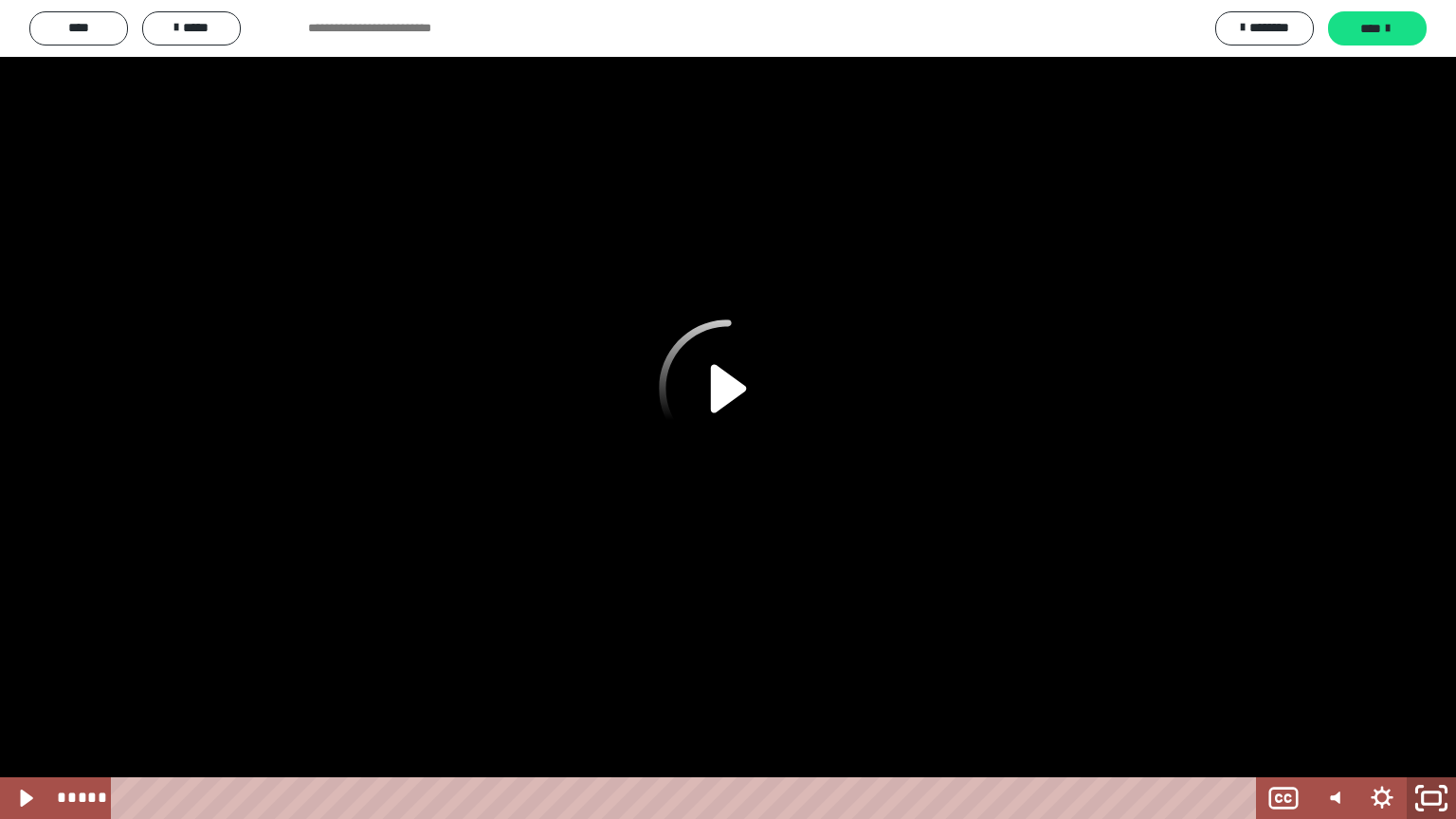 click 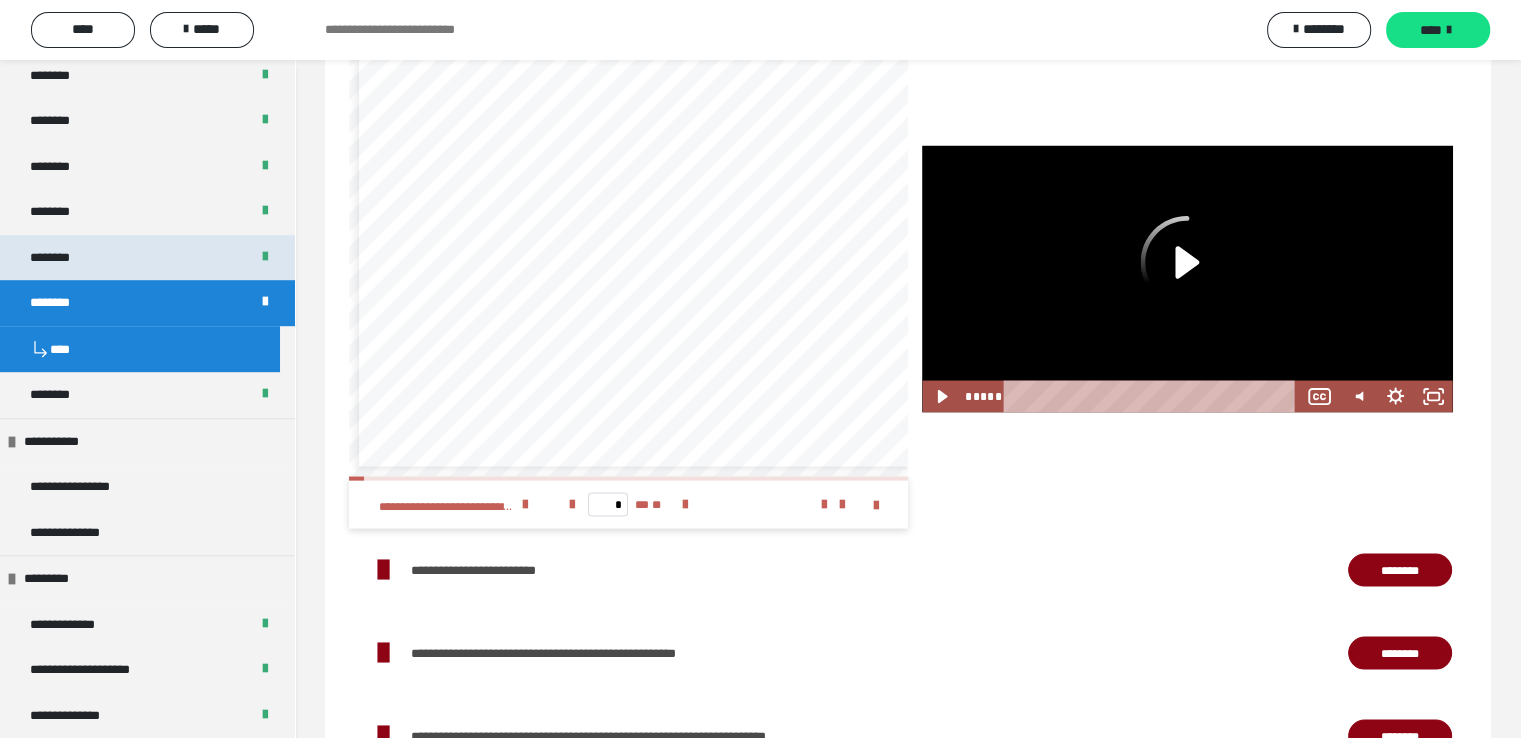 click on "********" at bounding box center [147, 258] 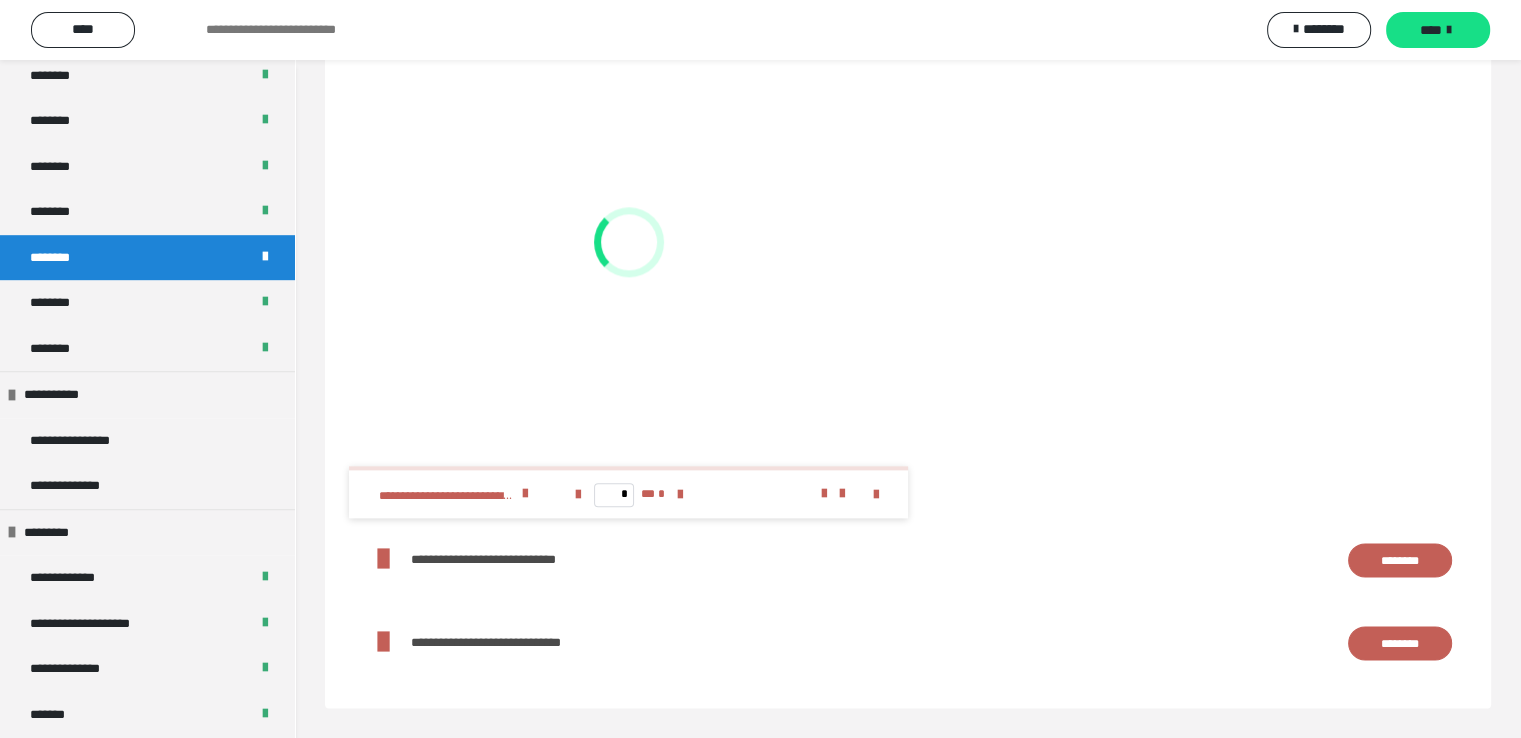 scroll, scrollTop: 2408, scrollLeft: 0, axis: vertical 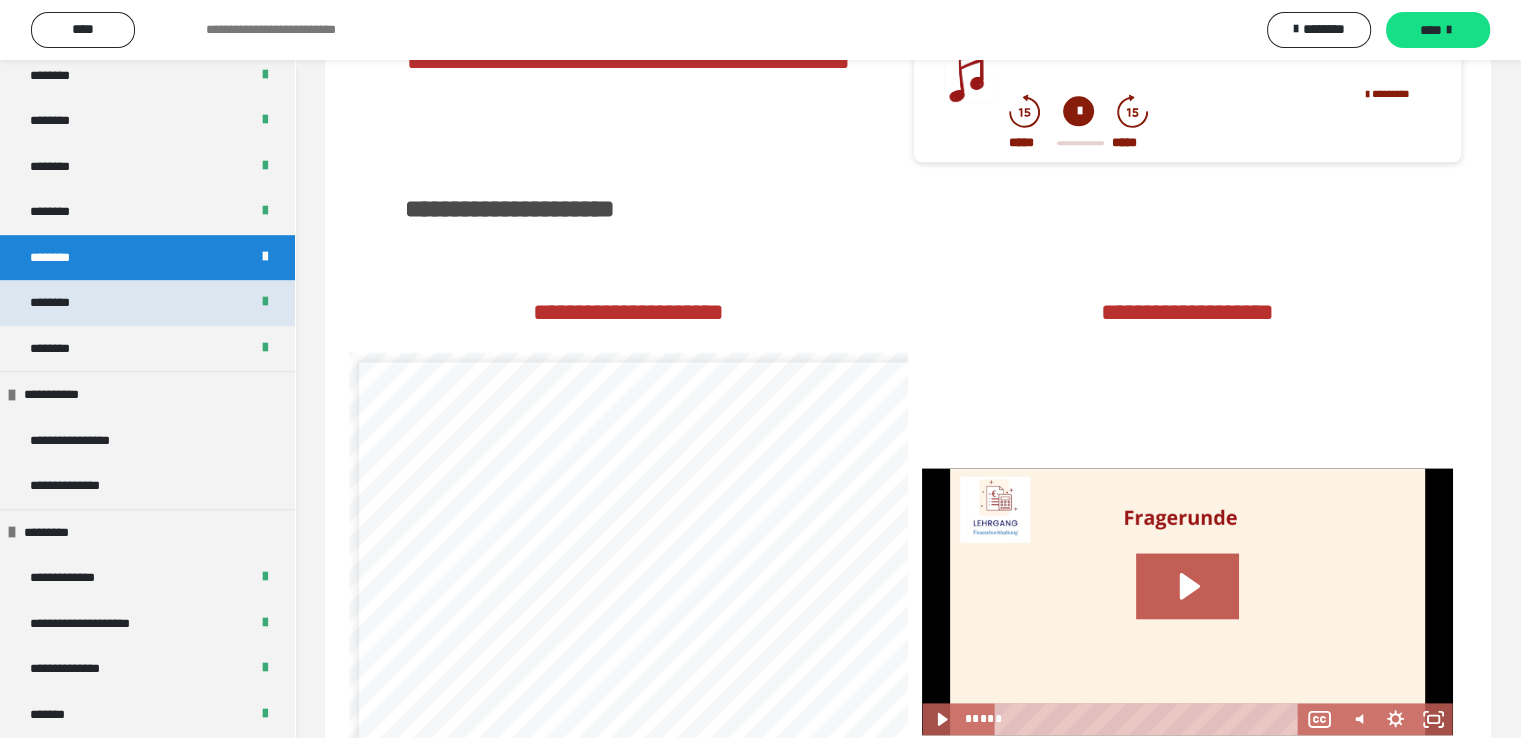 click on "********" at bounding box center (147, 303) 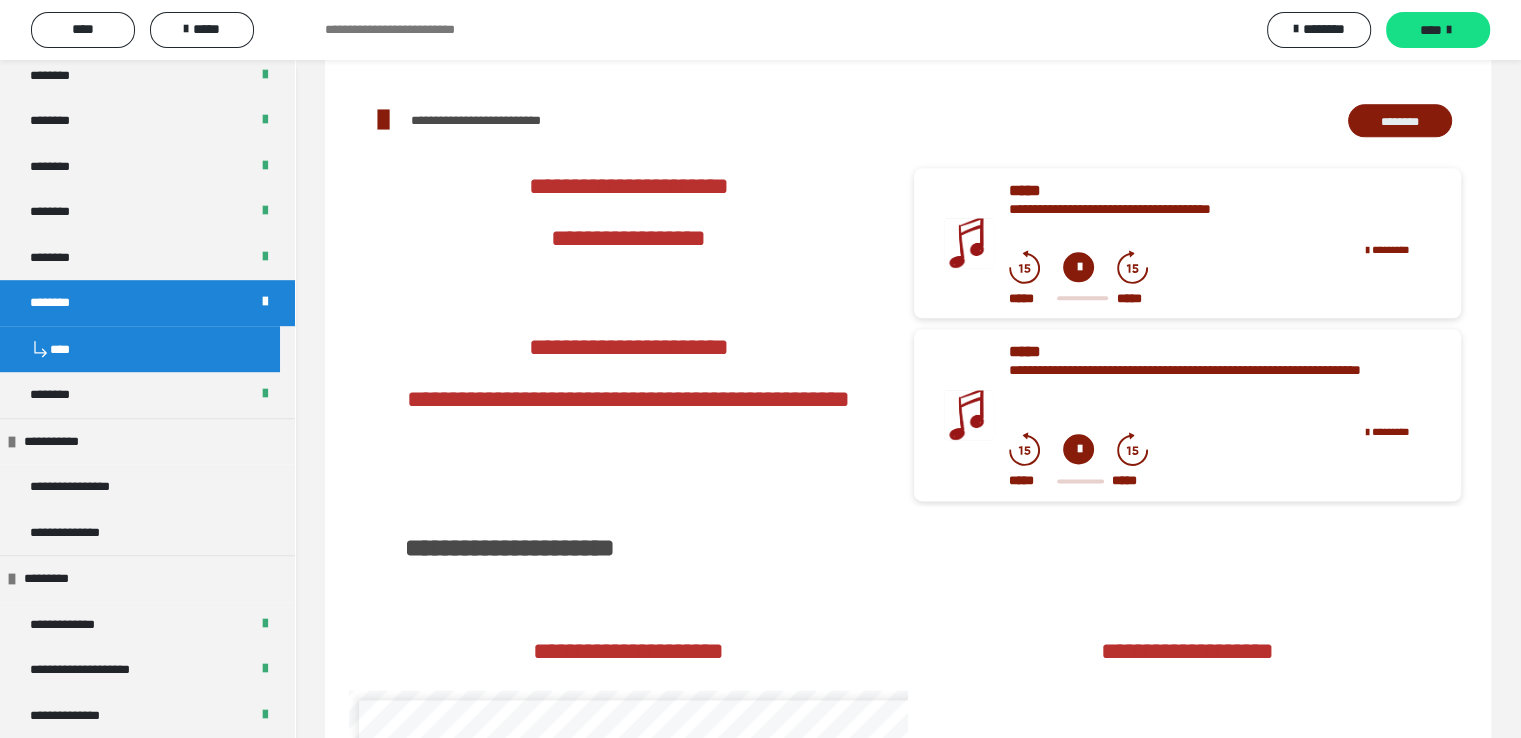 scroll, scrollTop: 2747, scrollLeft: 0, axis: vertical 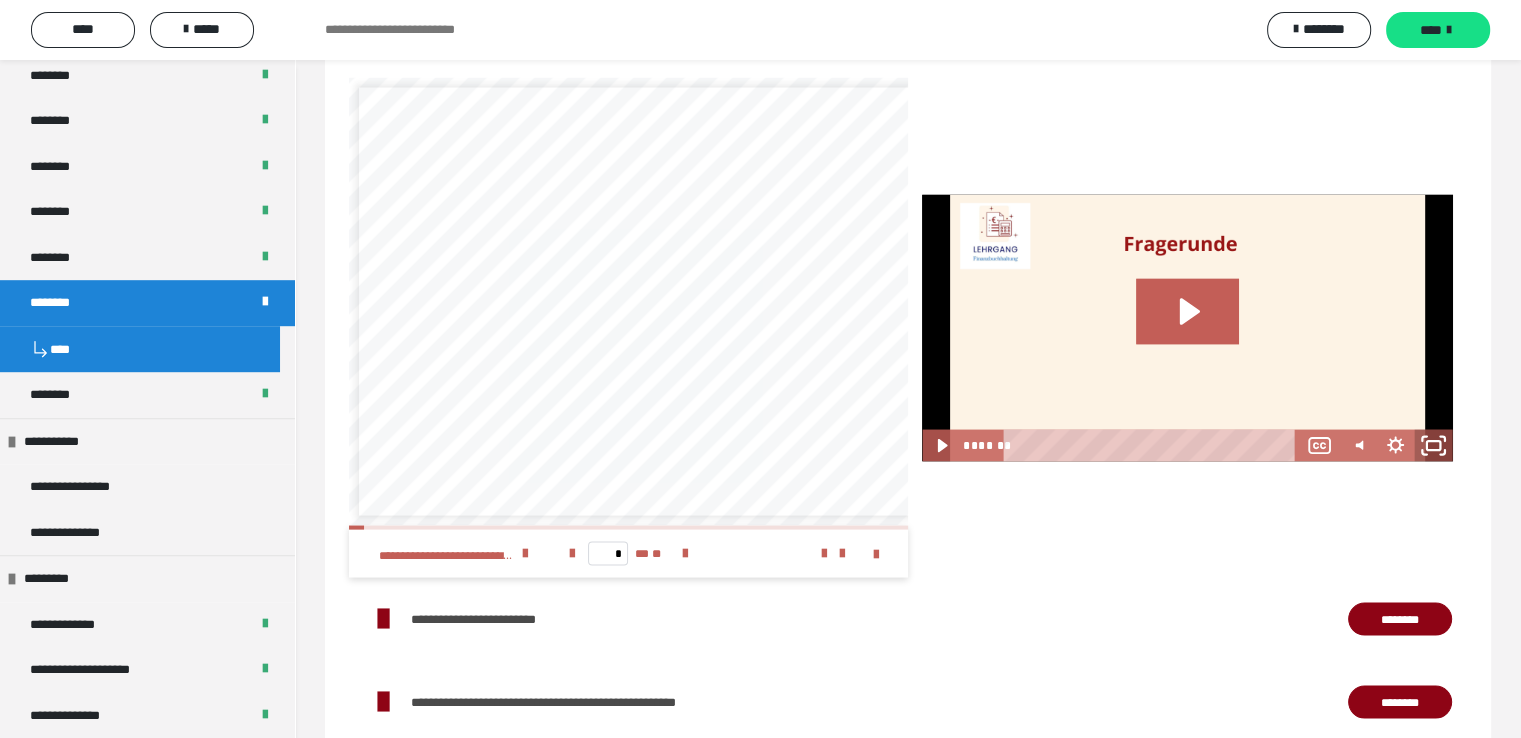 click 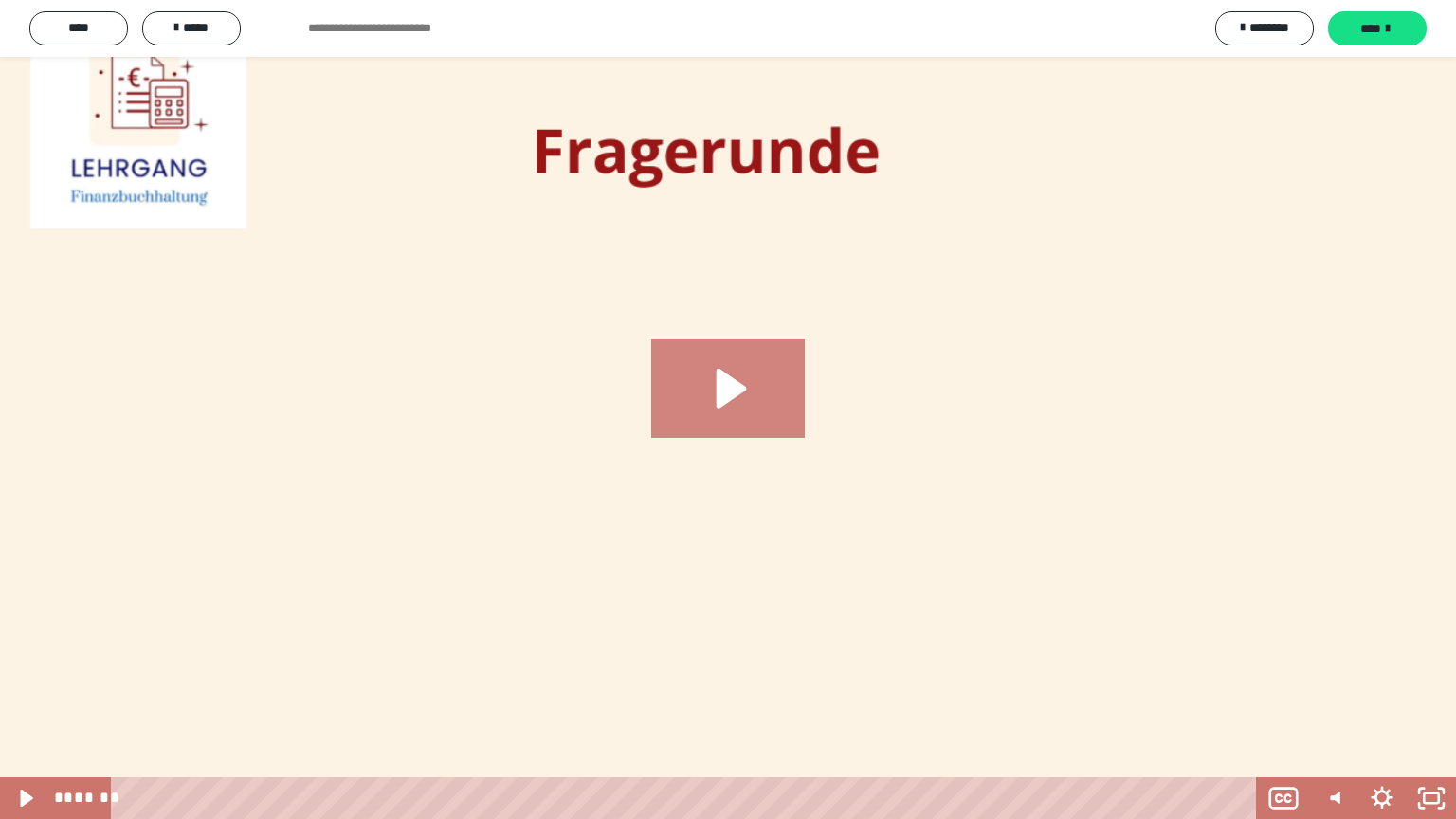 click 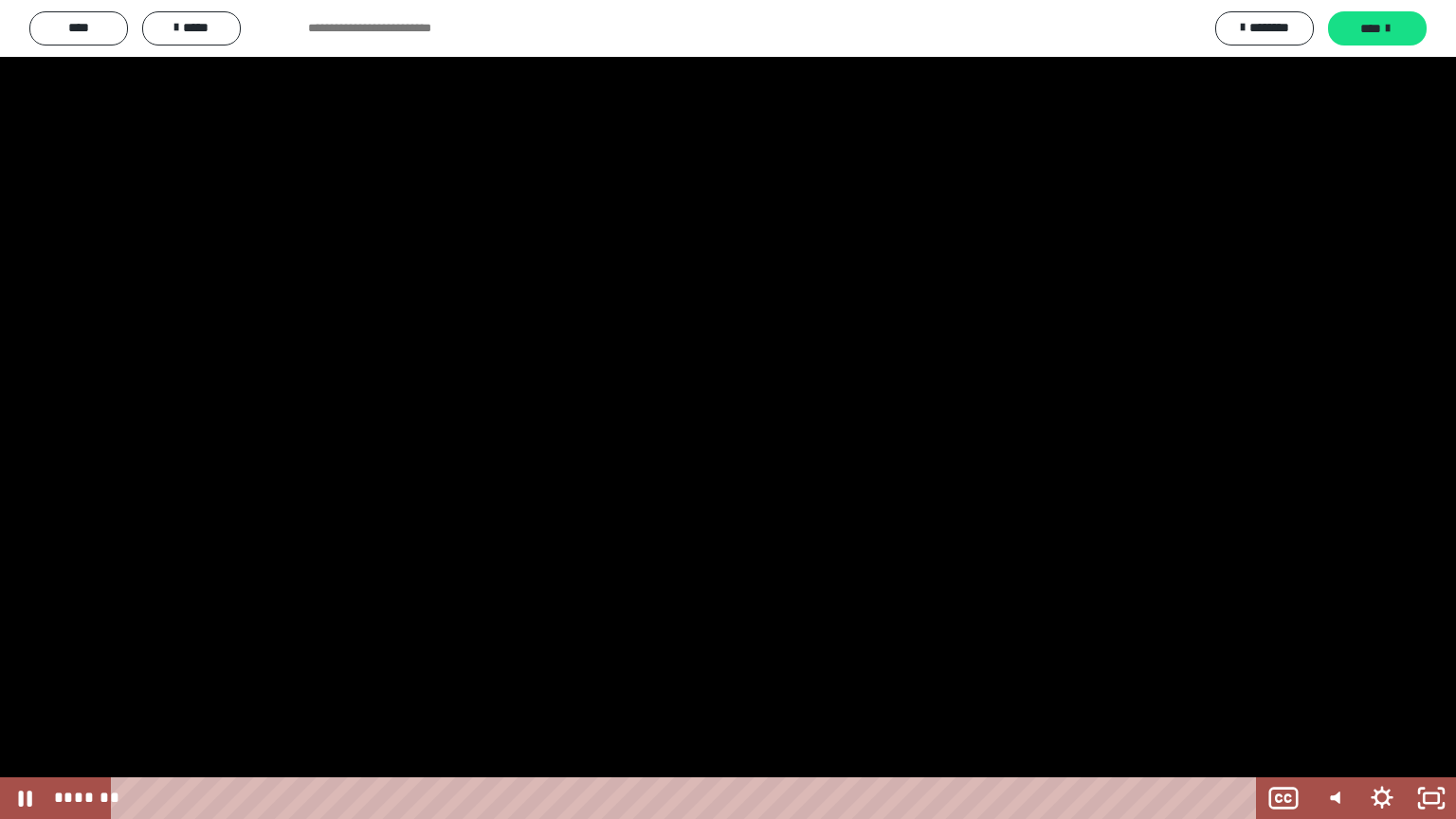 click at bounding box center [728, 410] 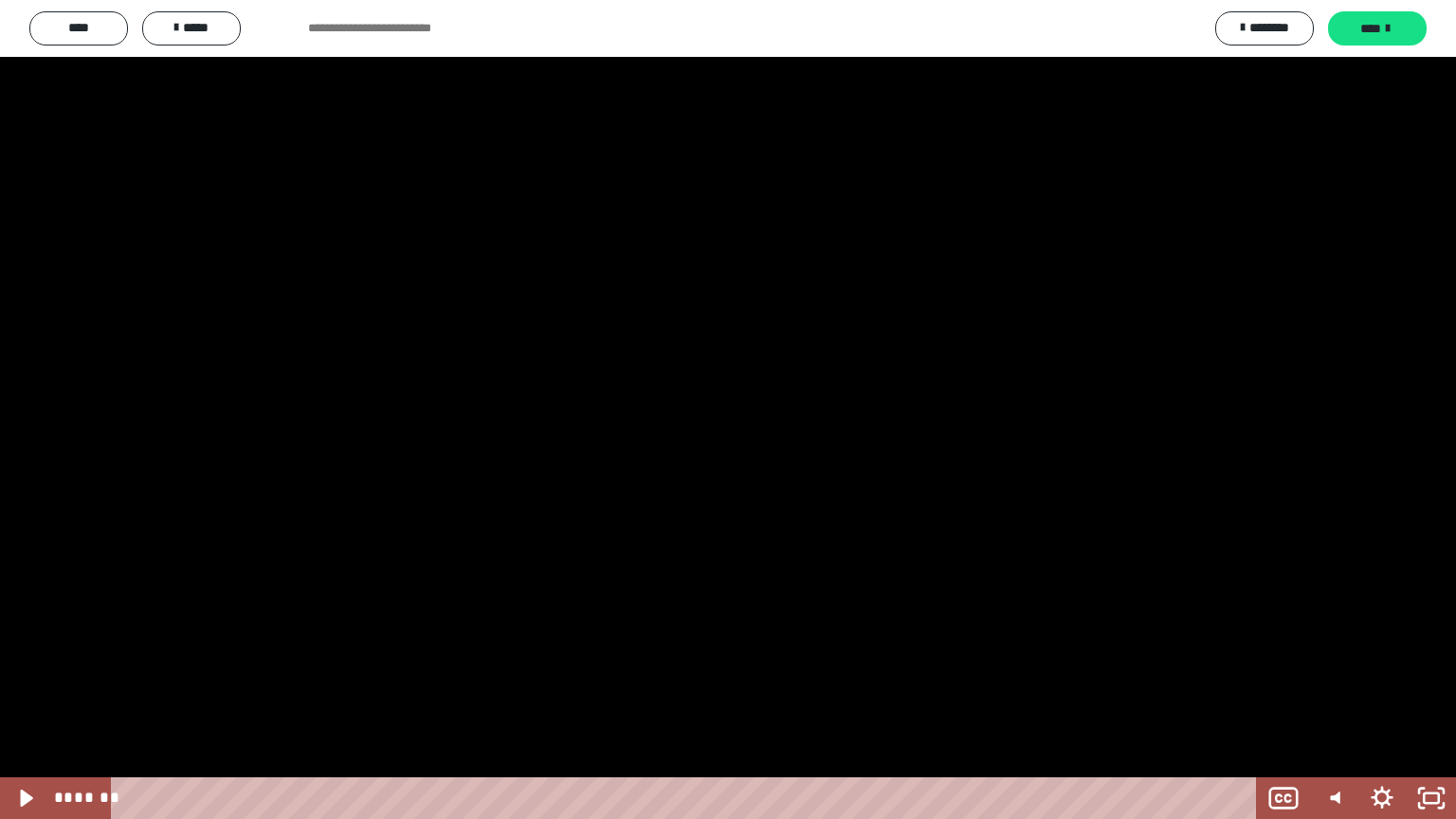 click at bounding box center (728, 410) 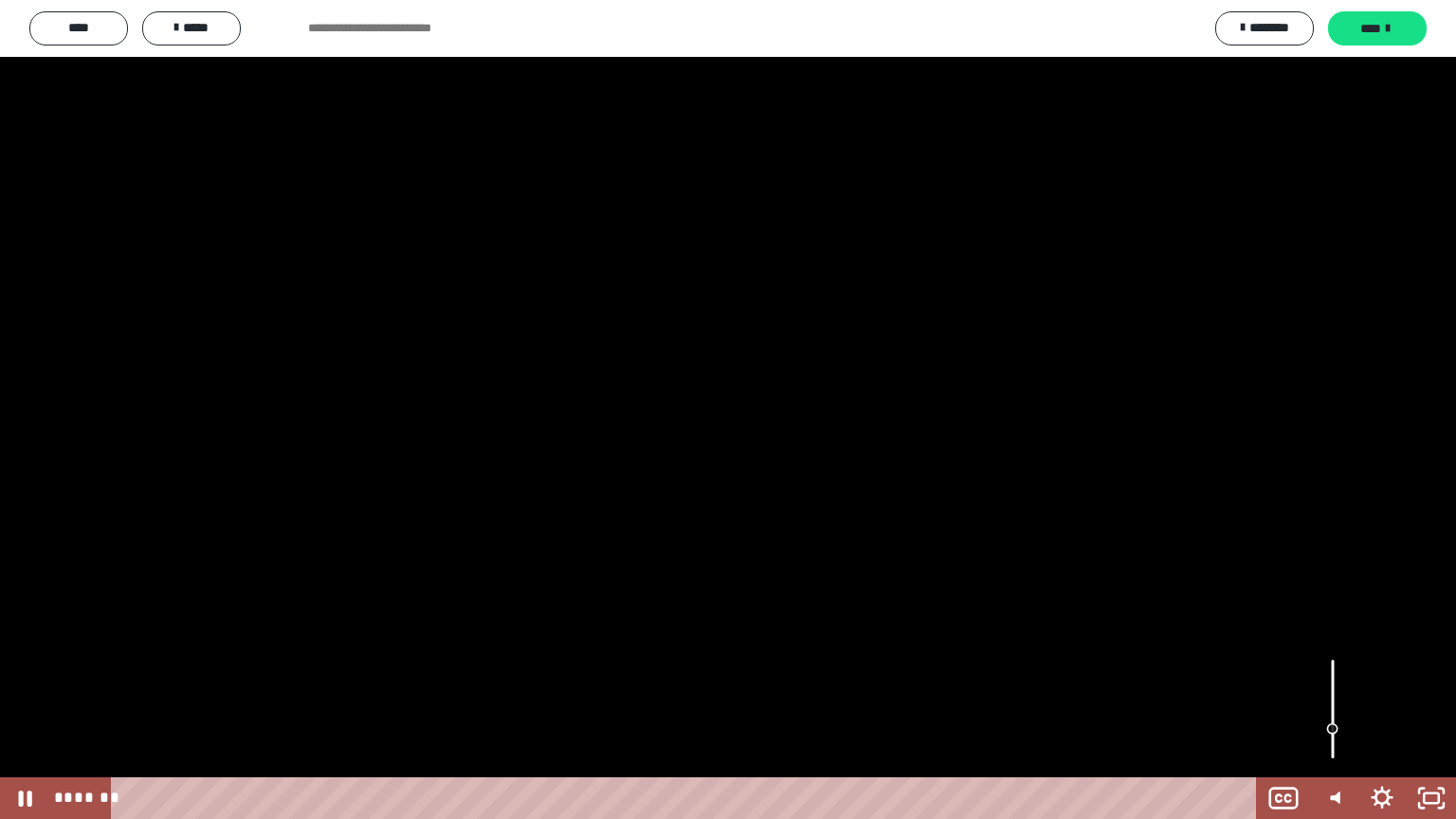 click at bounding box center [1333, 709] 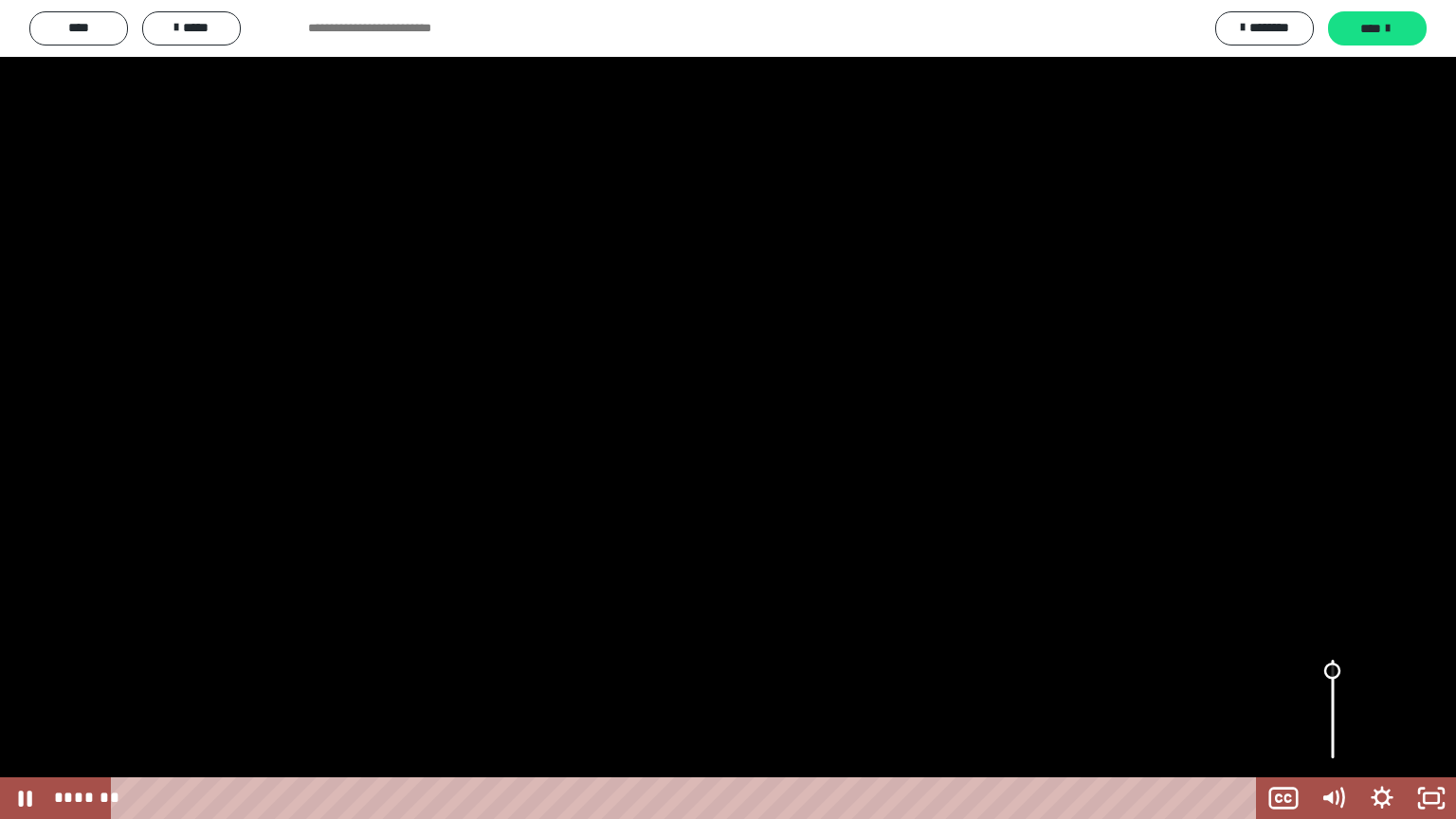 click at bounding box center [1333, 709] 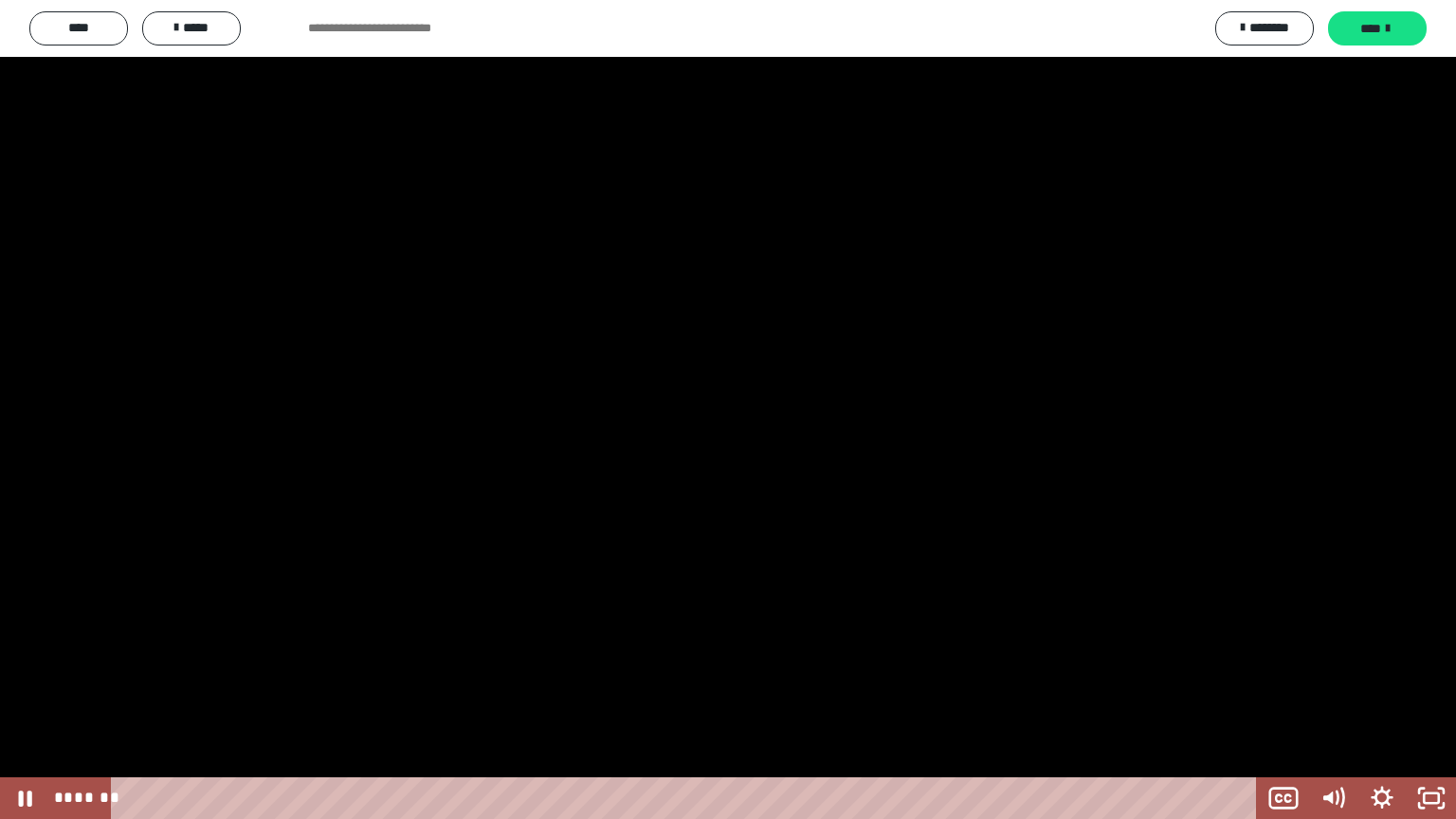 click at bounding box center [728, 410] 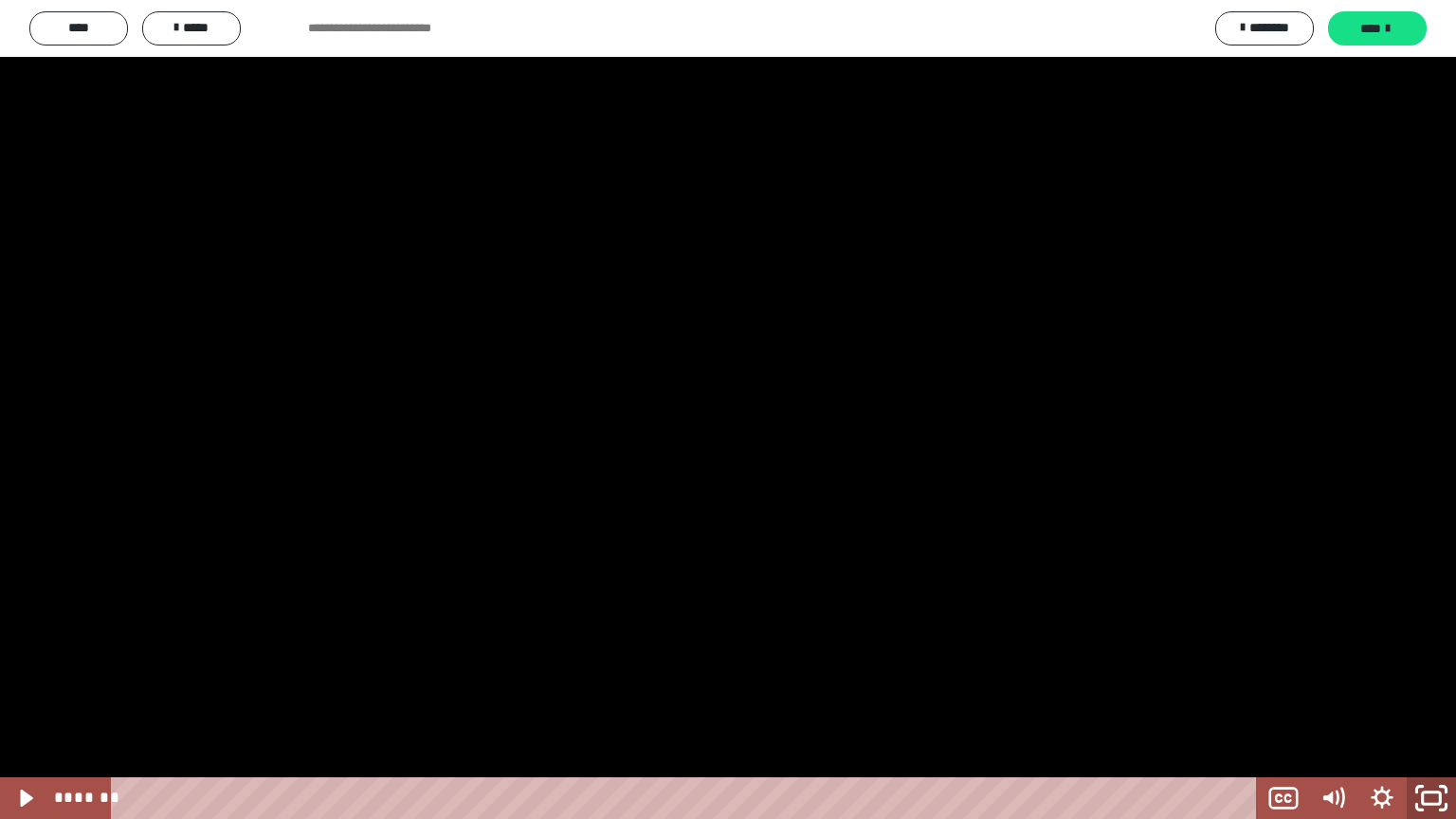 click 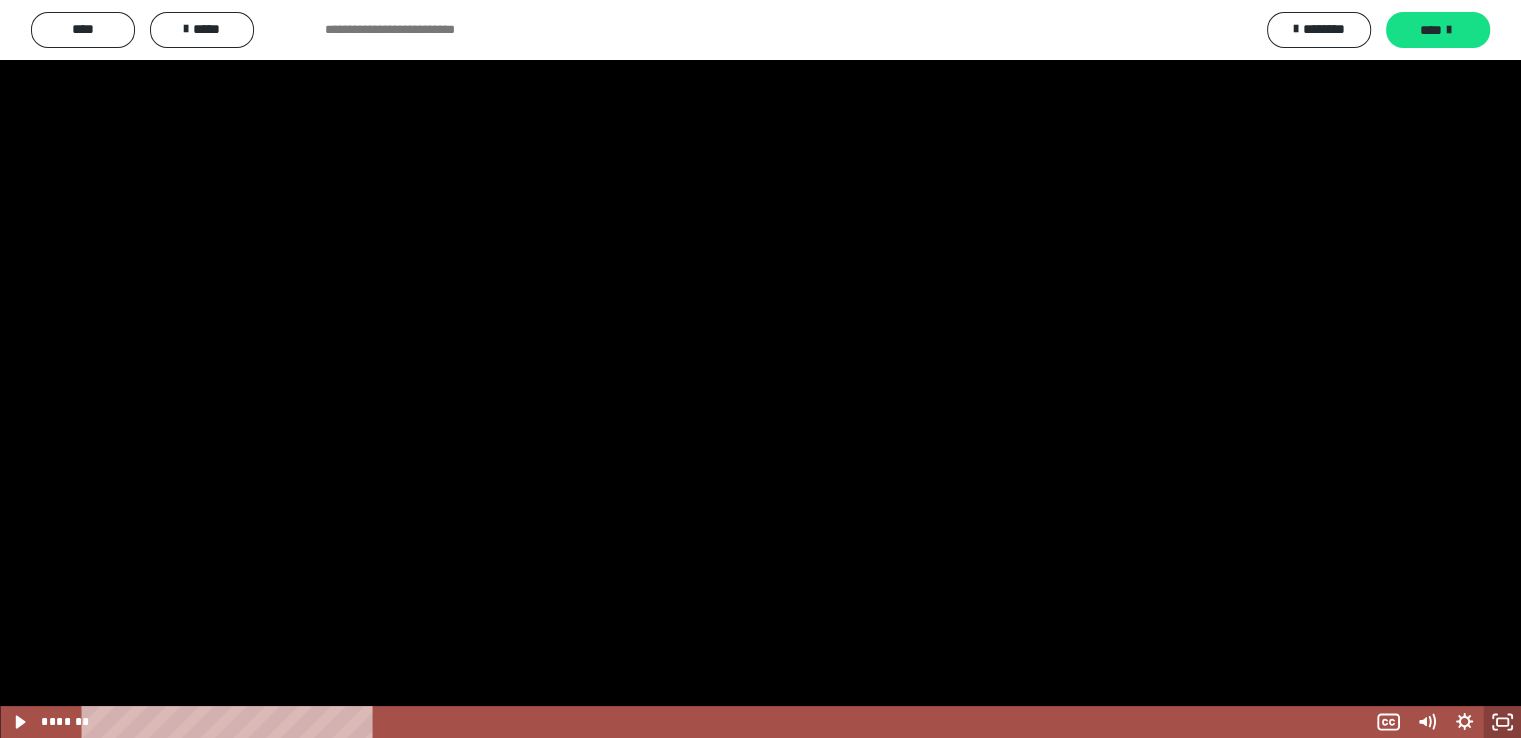 click 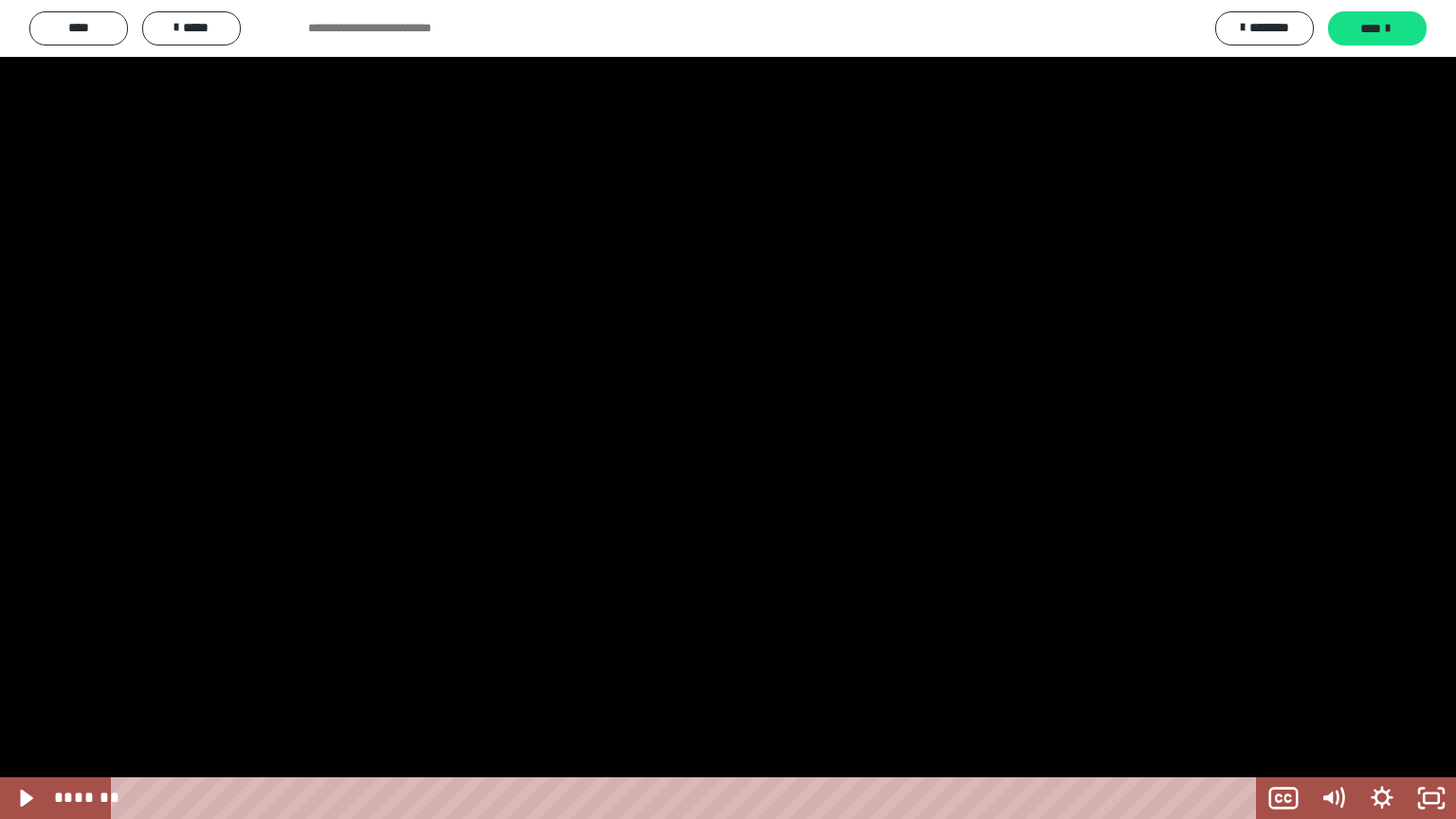 click at bounding box center (728, 410) 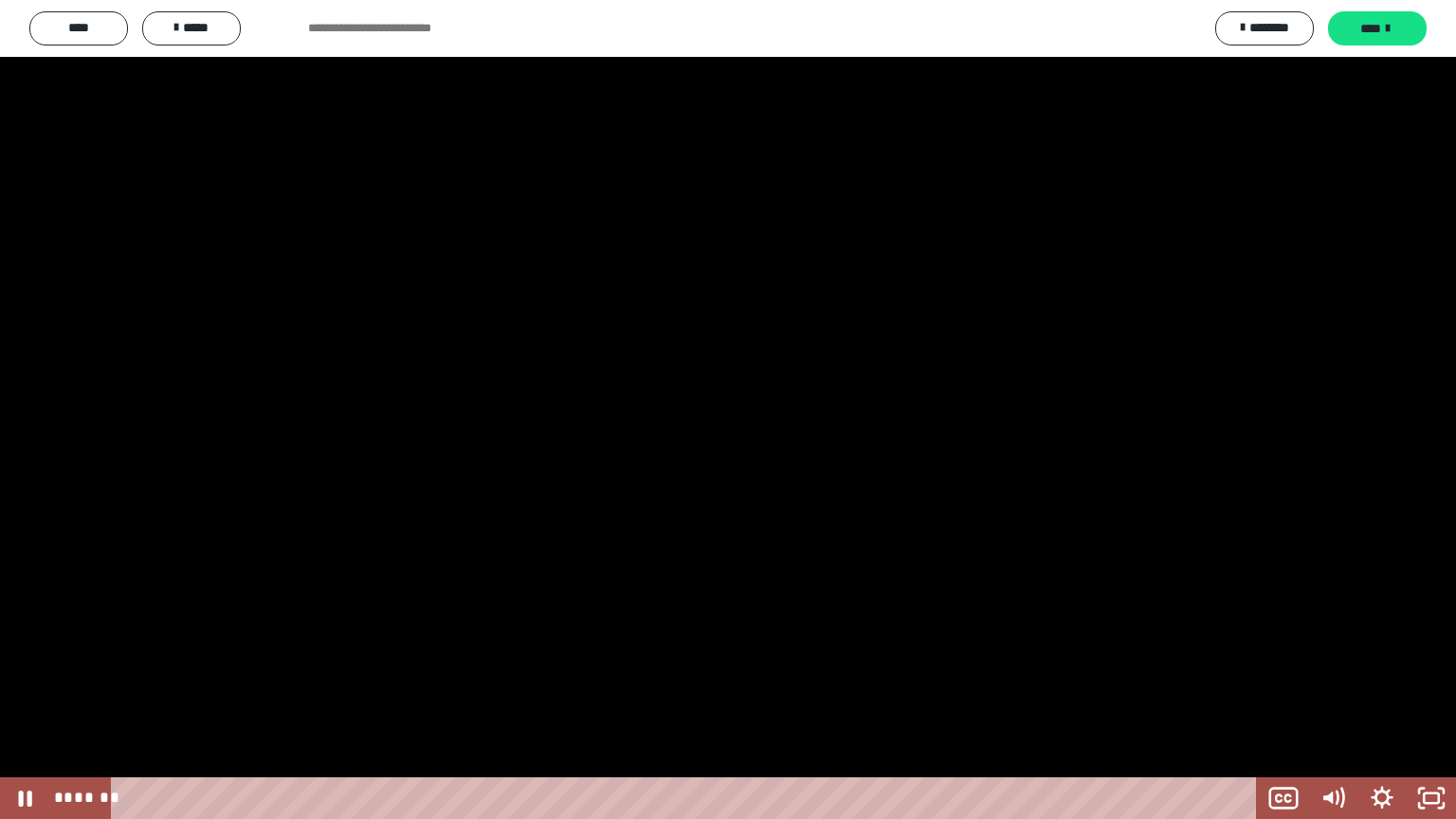 click at bounding box center [728, 410] 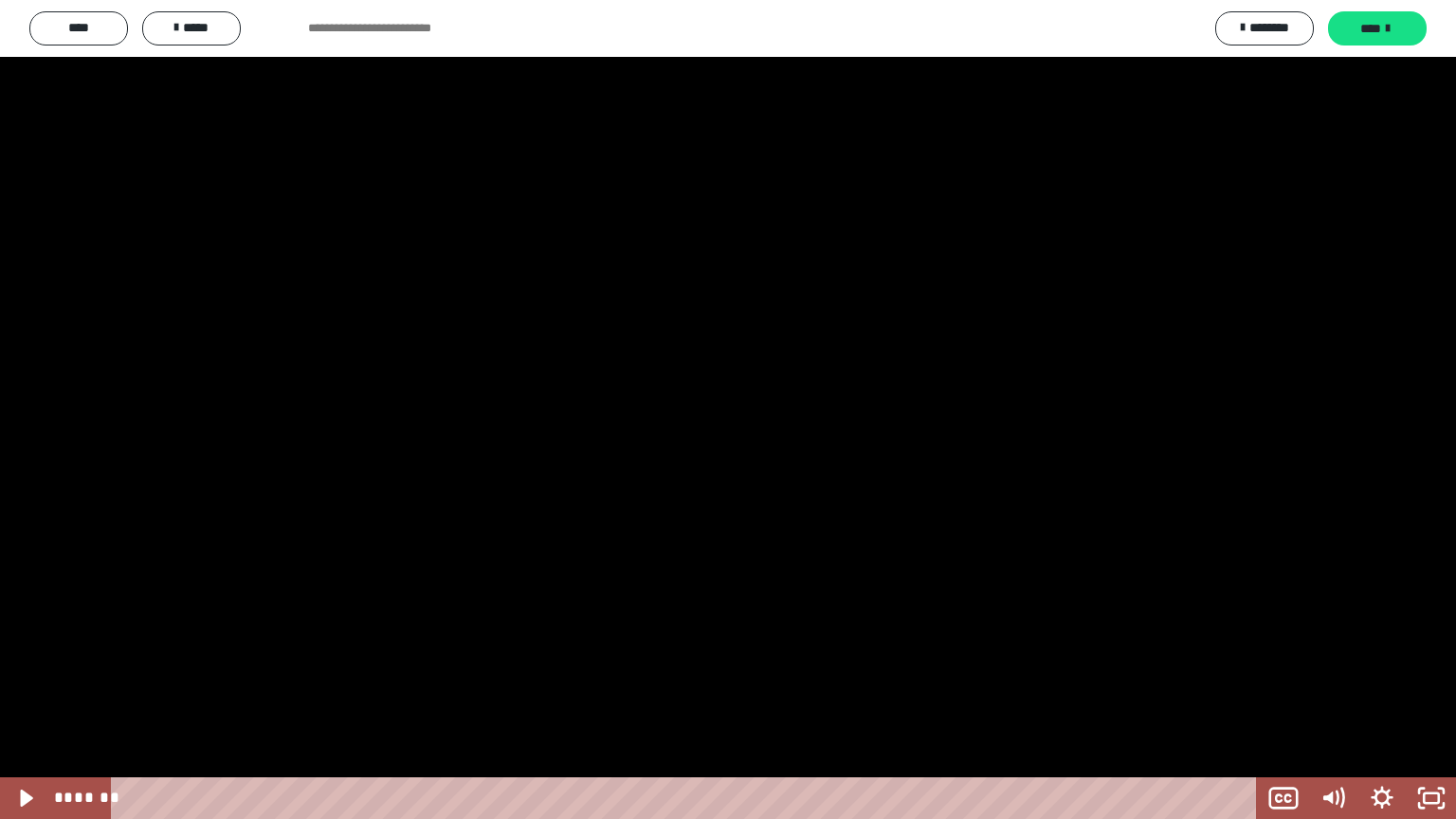 click at bounding box center [728, 410] 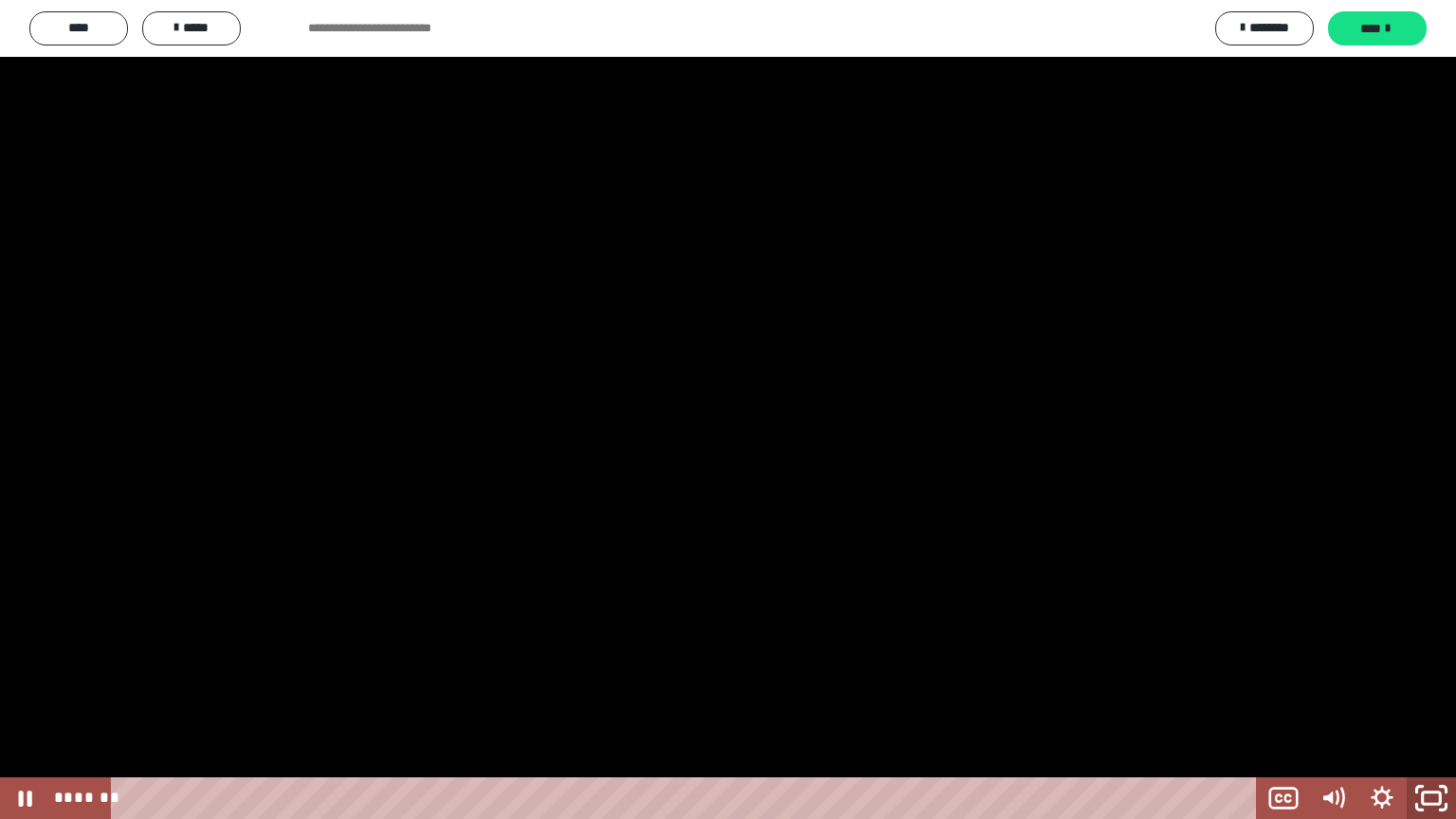 click 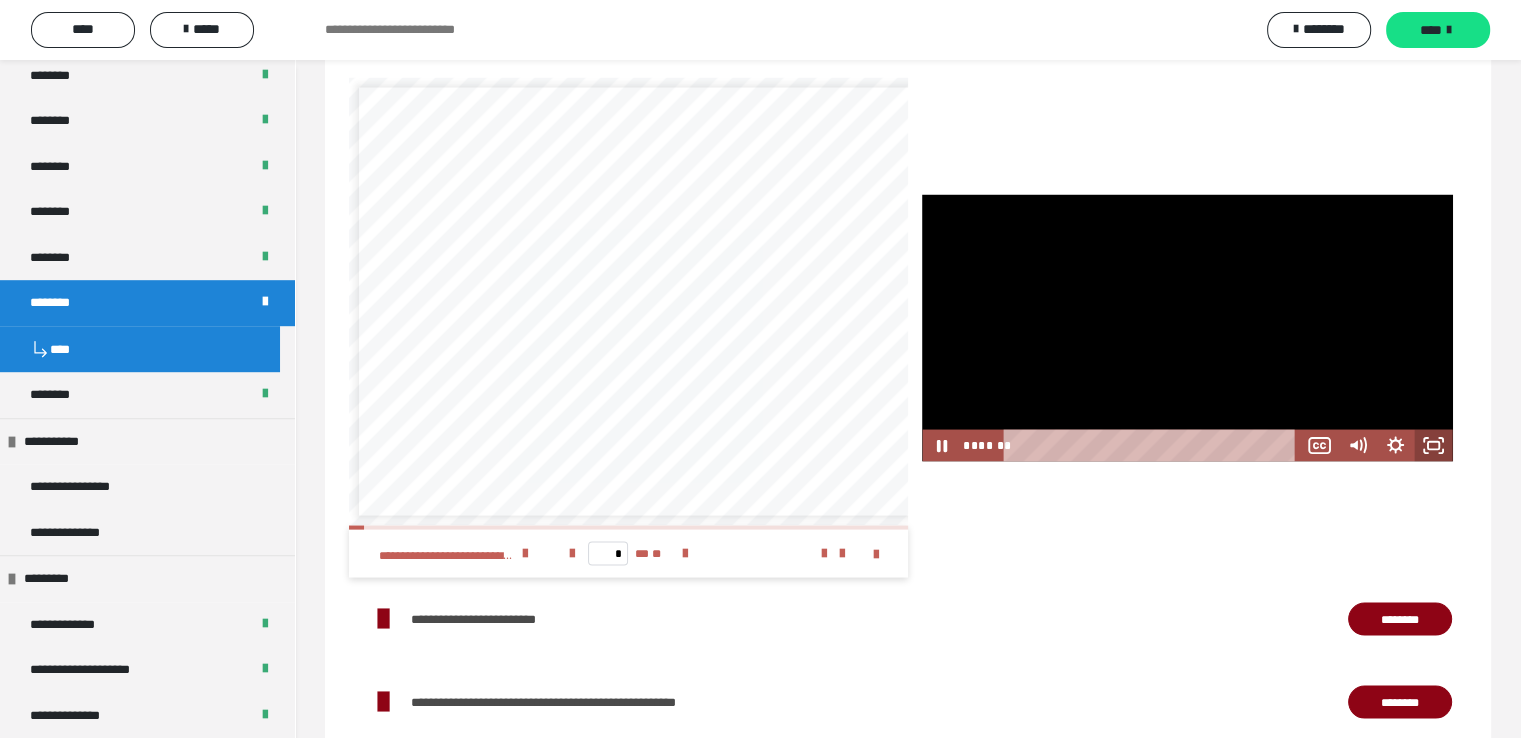 drag, startPoint x: 1436, startPoint y: 489, endPoint x: 1436, endPoint y: 576, distance: 87 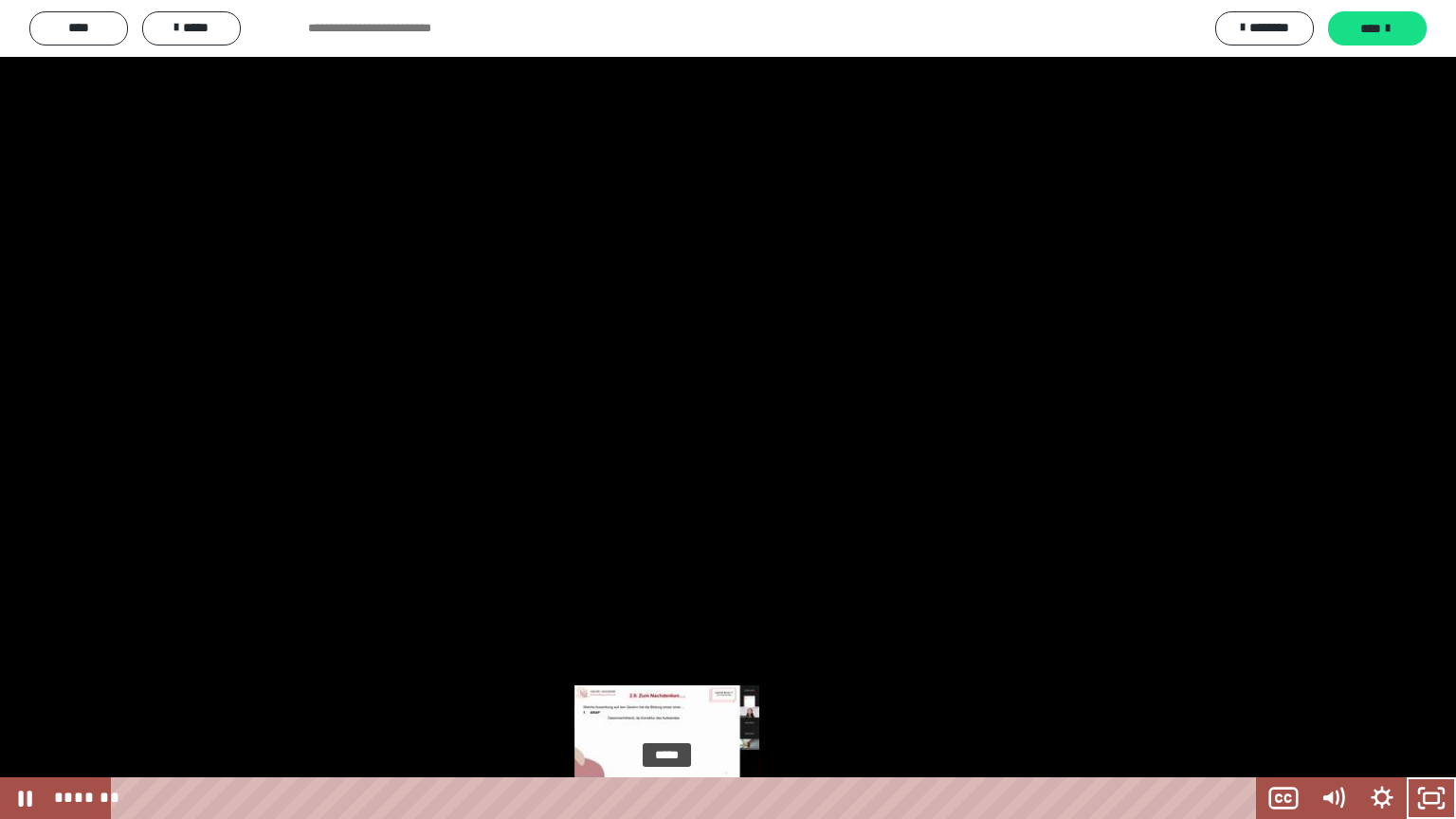 click on "*****" at bounding box center [687, 798] 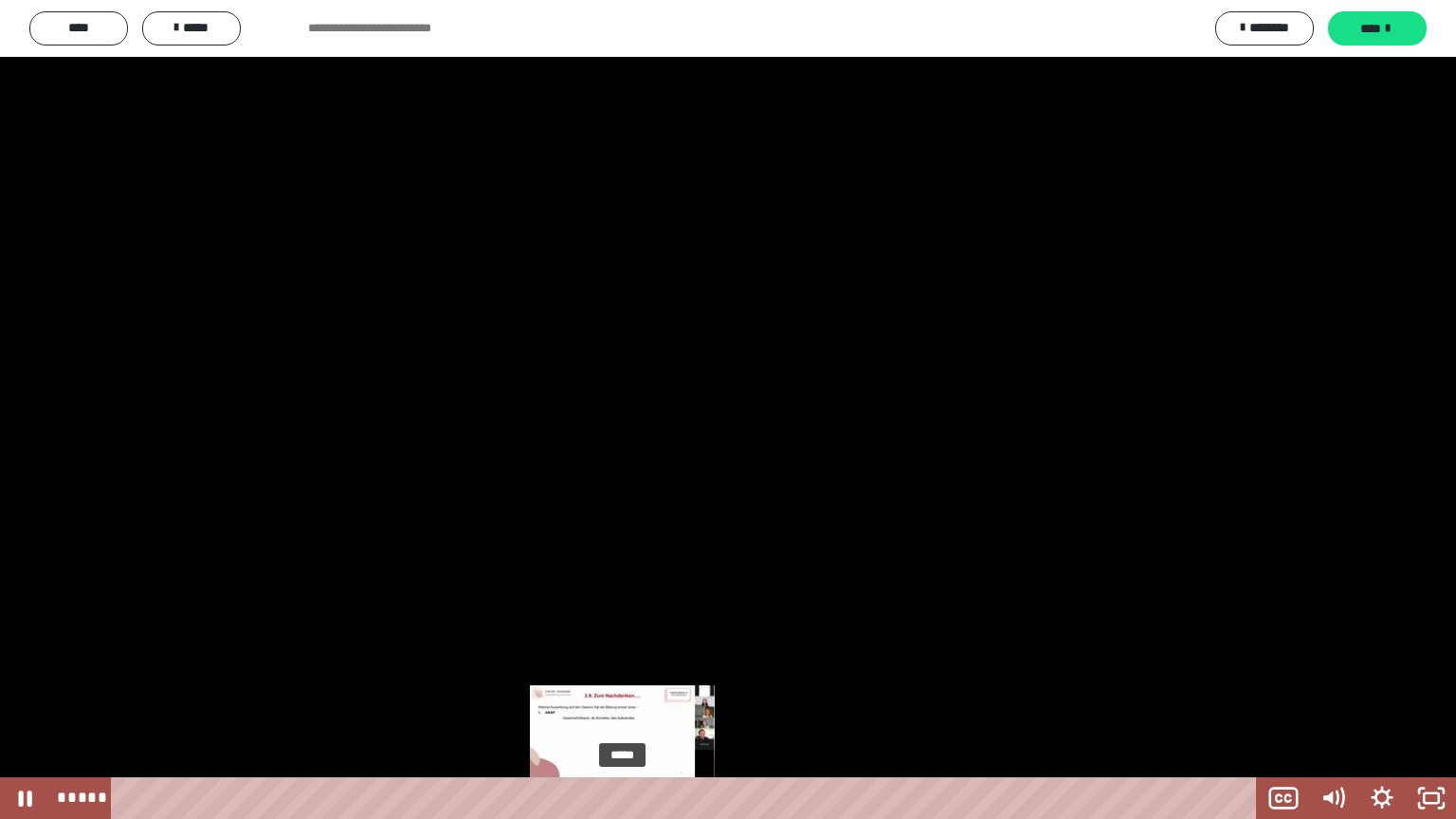 click on "*****" at bounding box center [687, 798] 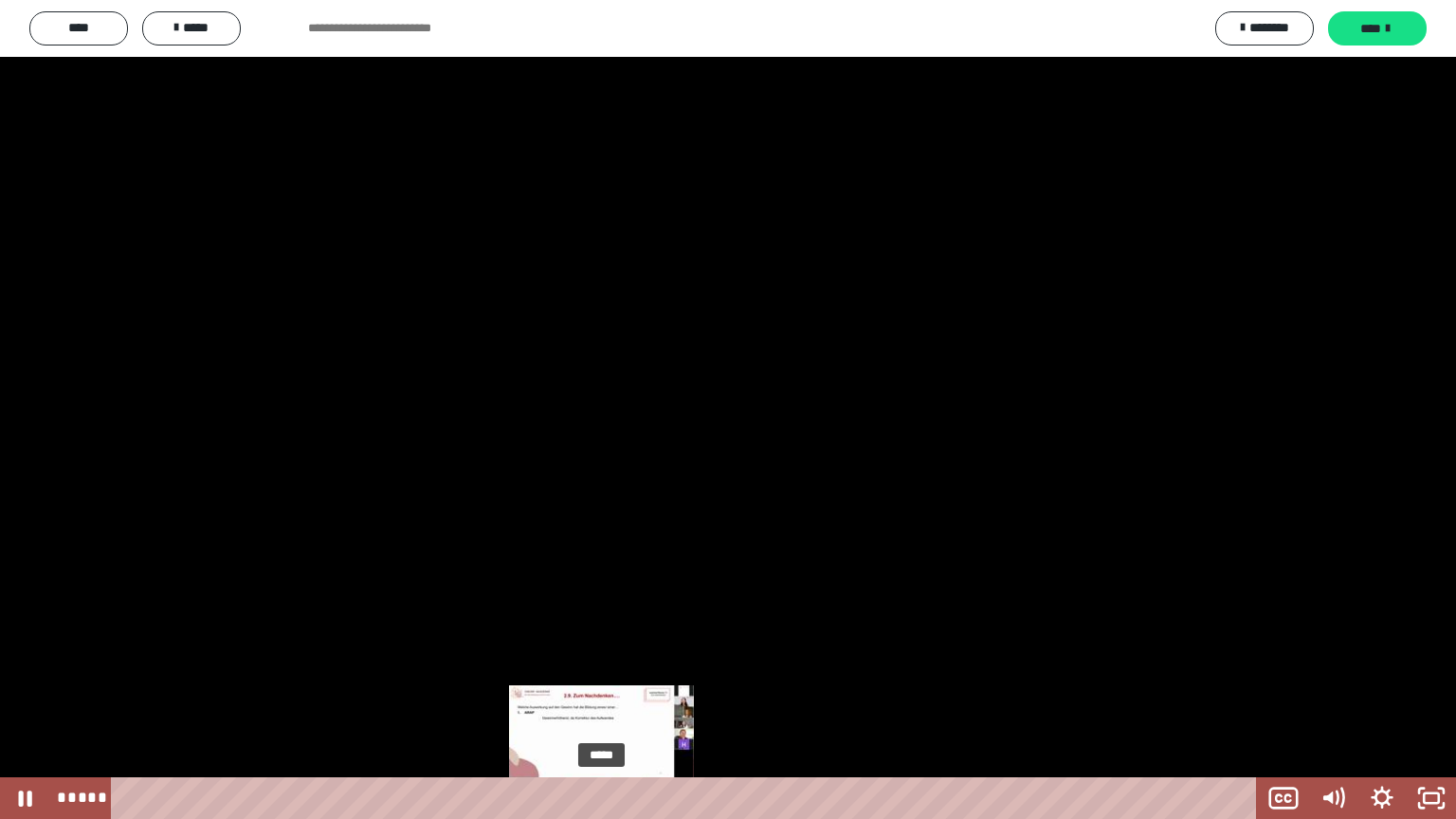 click on "*****" at bounding box center [687, 798] 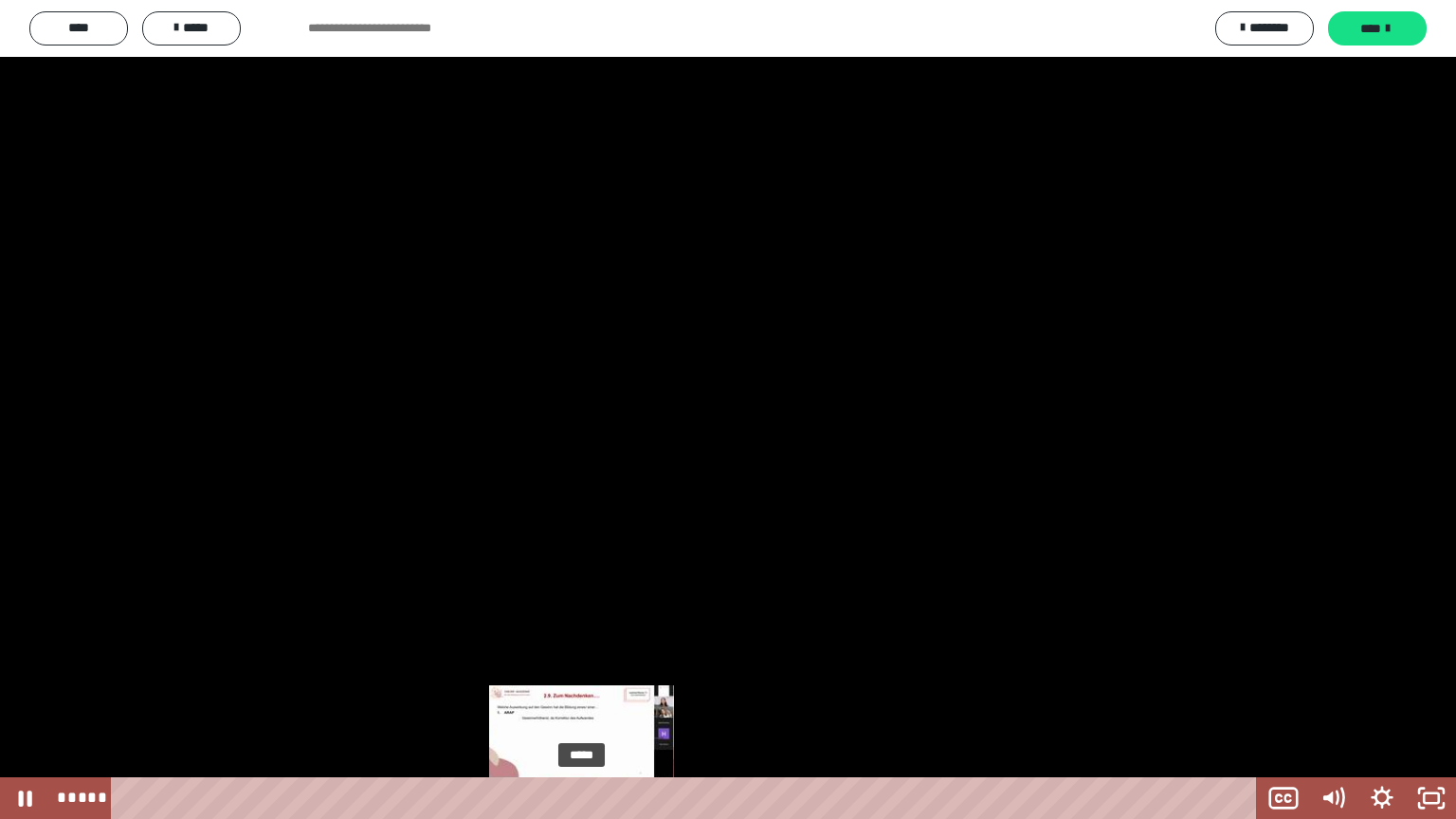 click on "*****" at bounding box center (687, 798) 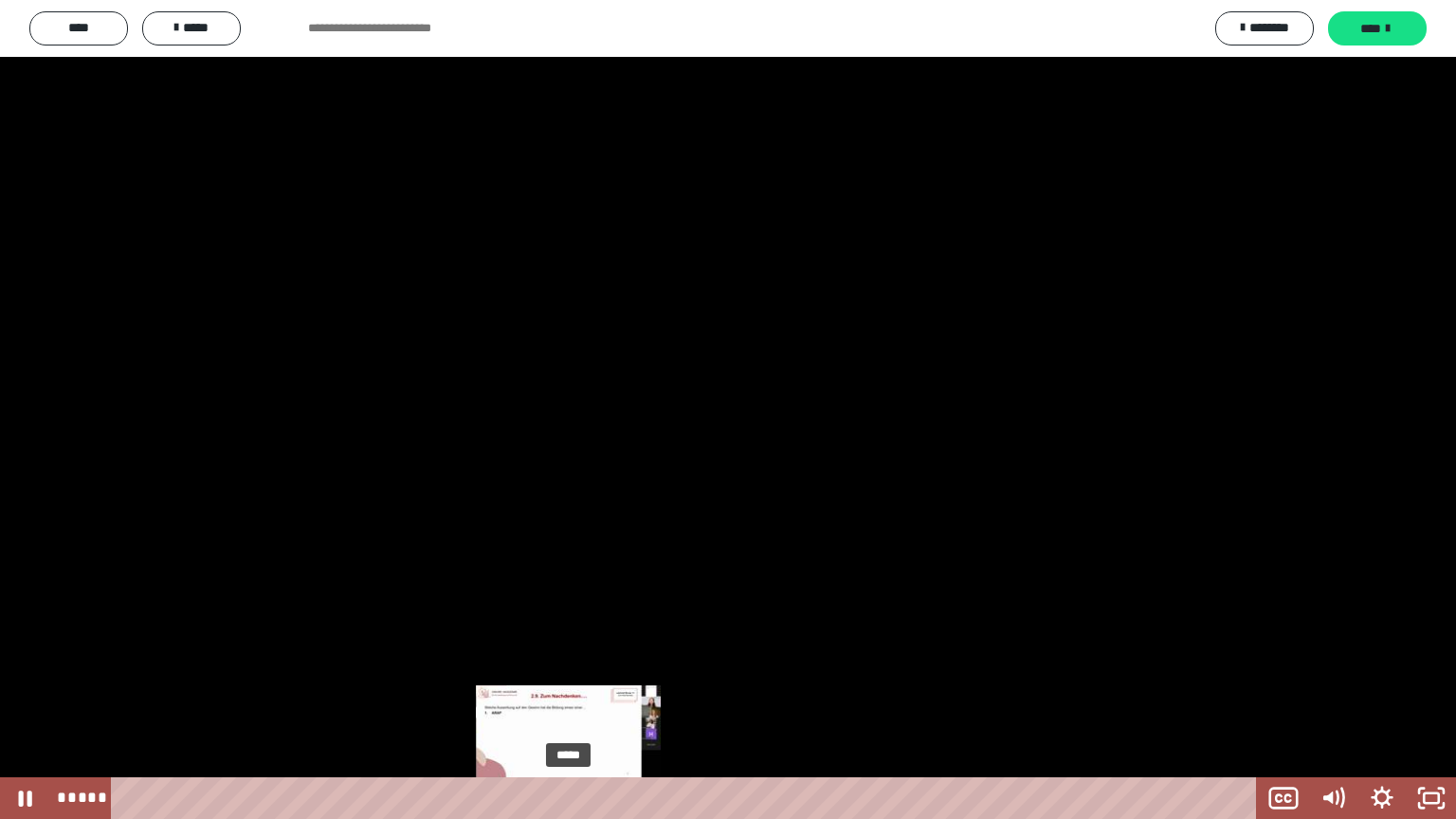 click on "*****" at bounding box center [687, 798] 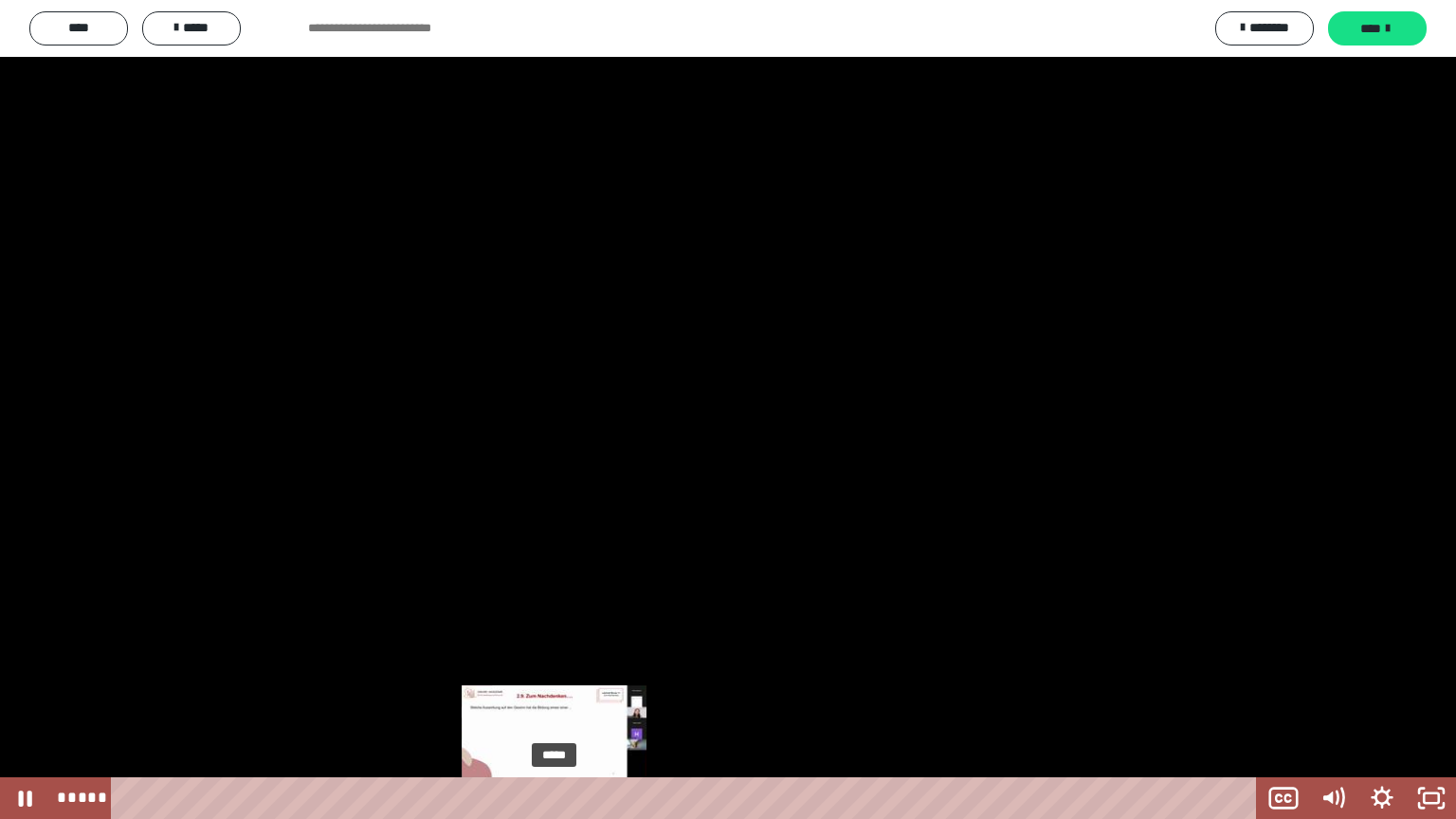click on "*****" at bounding box center (687, 798) 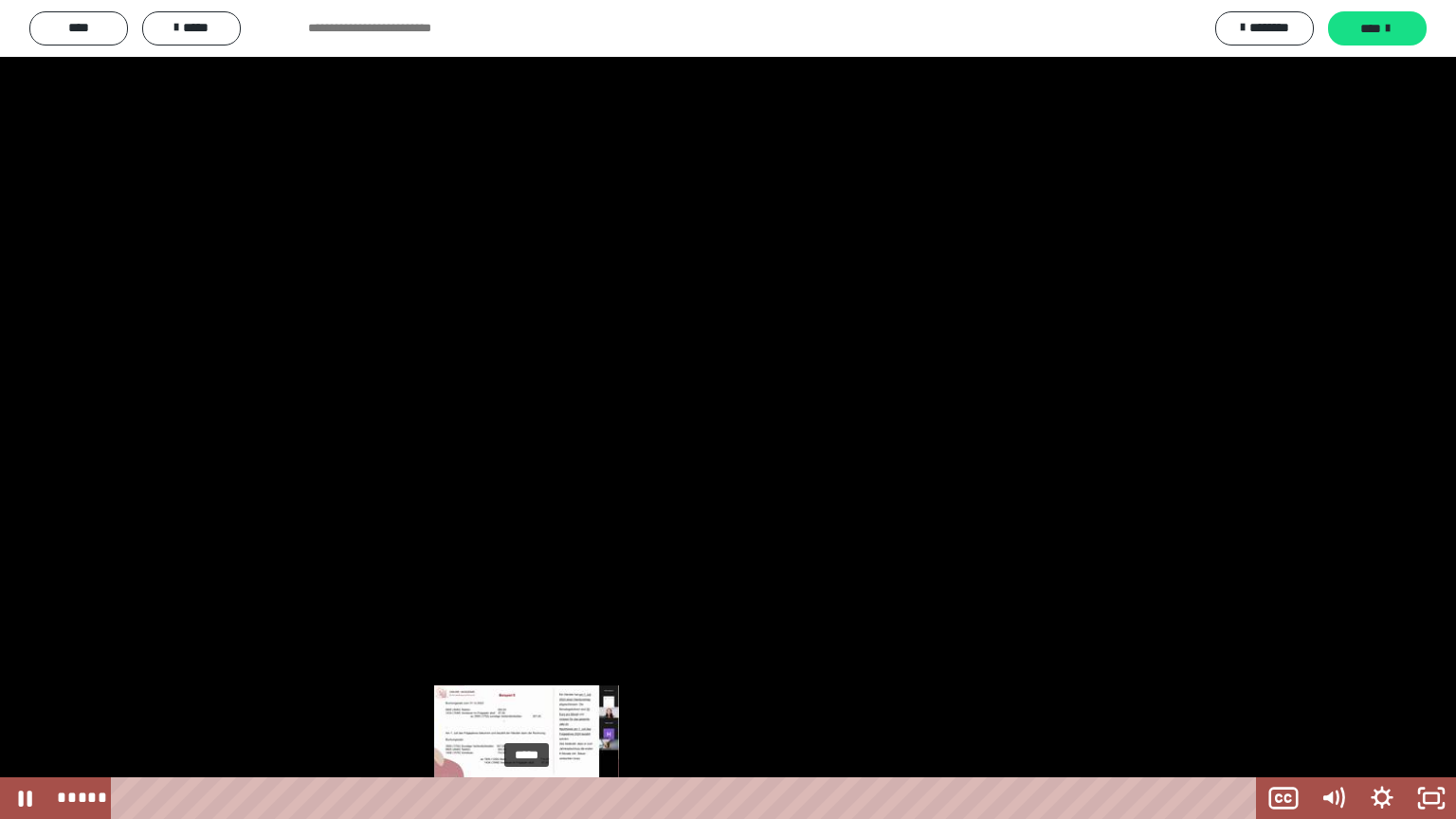 click on "*****" at bounding box center [687, 798] 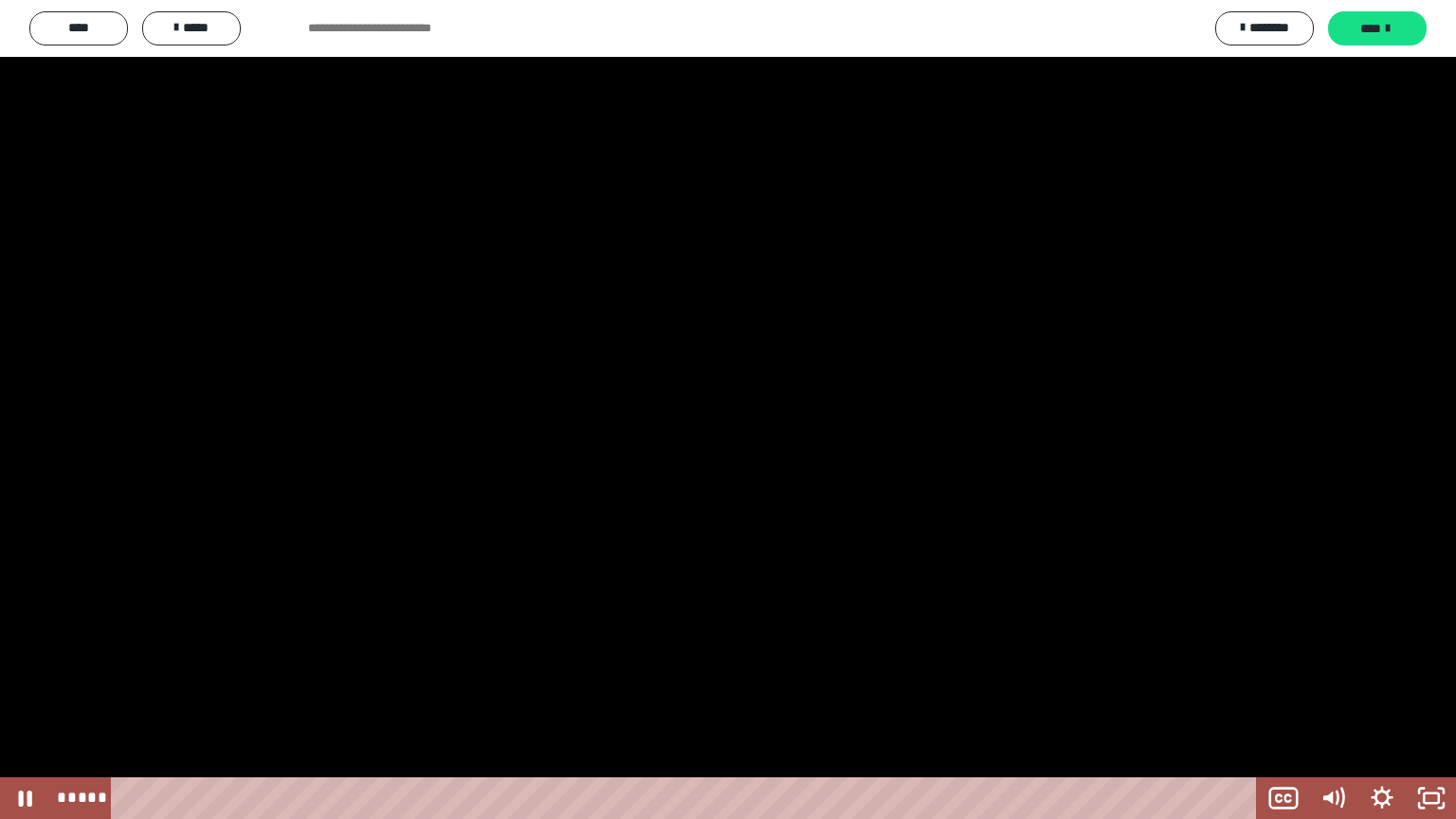 click at bounding box center [728, 410] 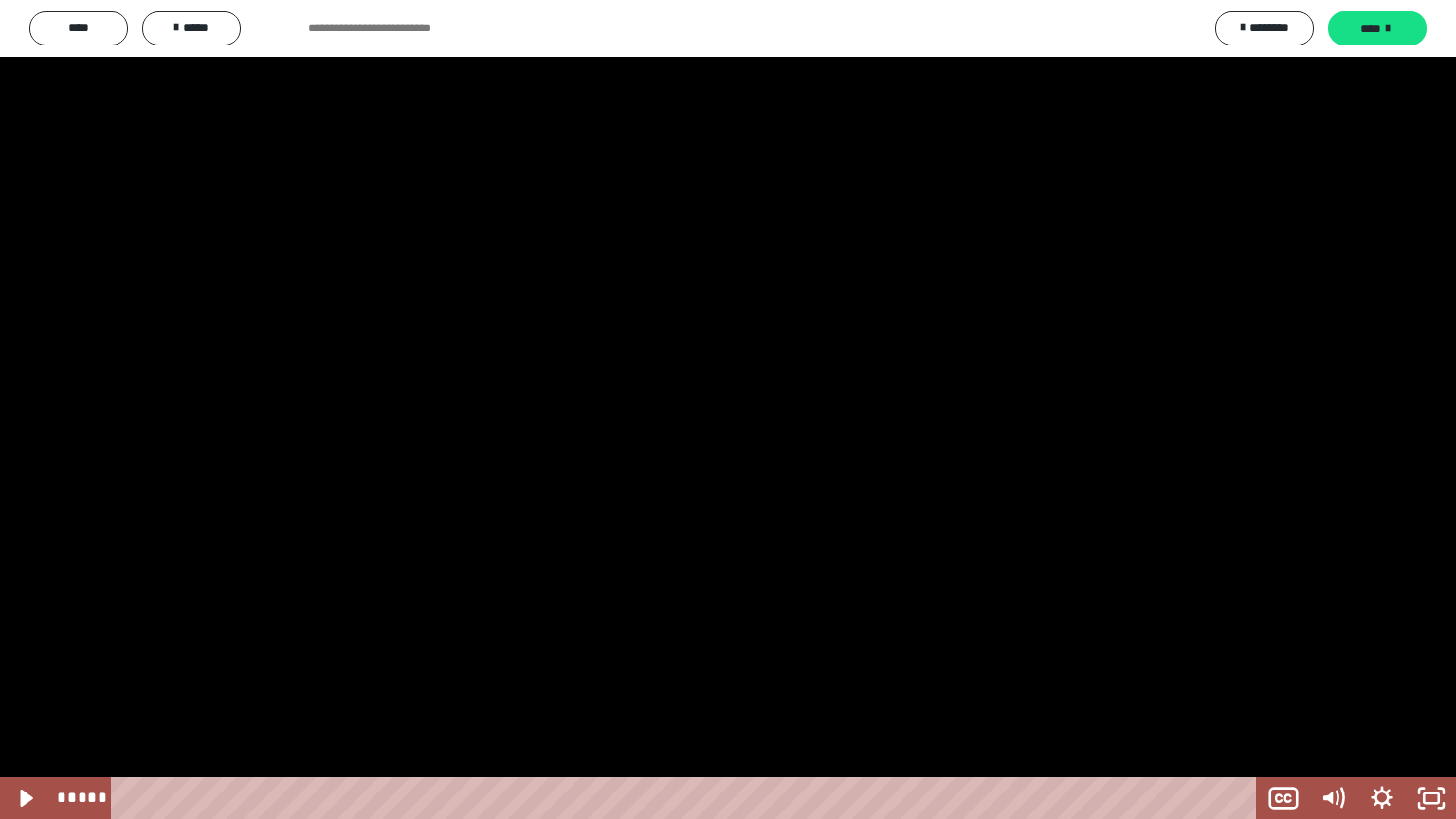 click at bounding box center [728, 410] 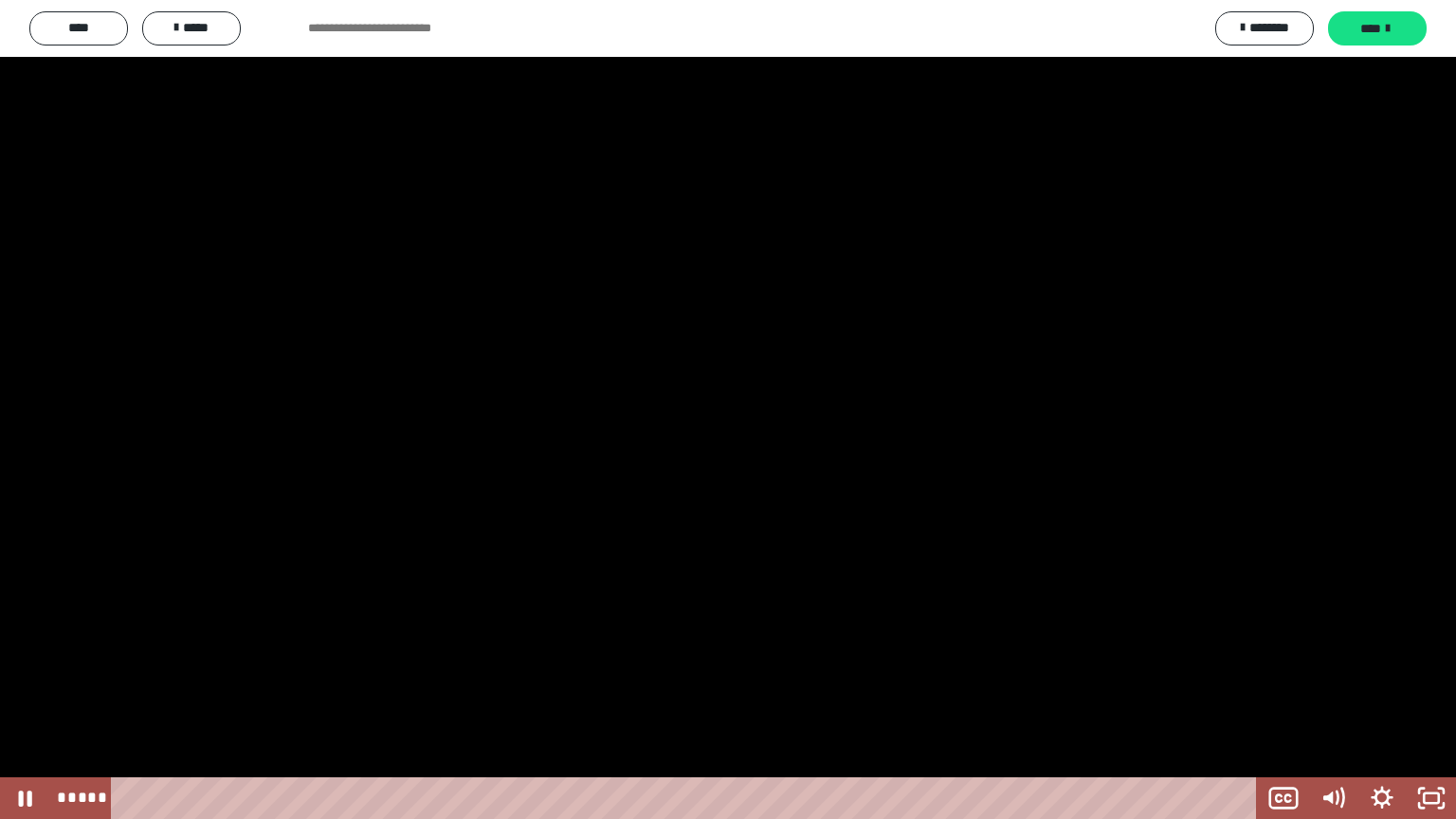 drag, startPoint x: 249, startPoint y: 370, endPoint x: 245, endPoint y: 383, distance: 13.601471 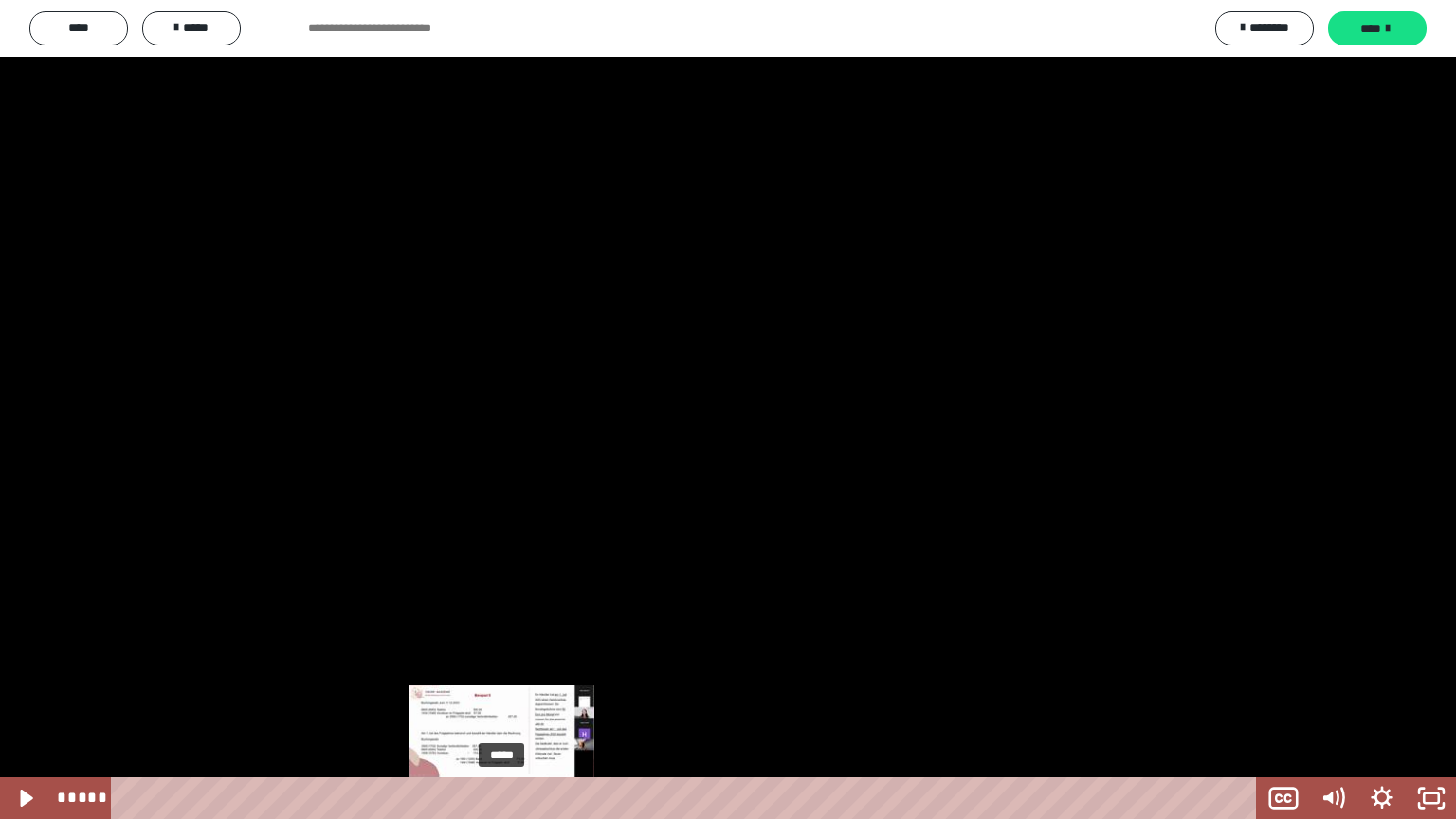 click on "*****" at bounding box center (687, 798) 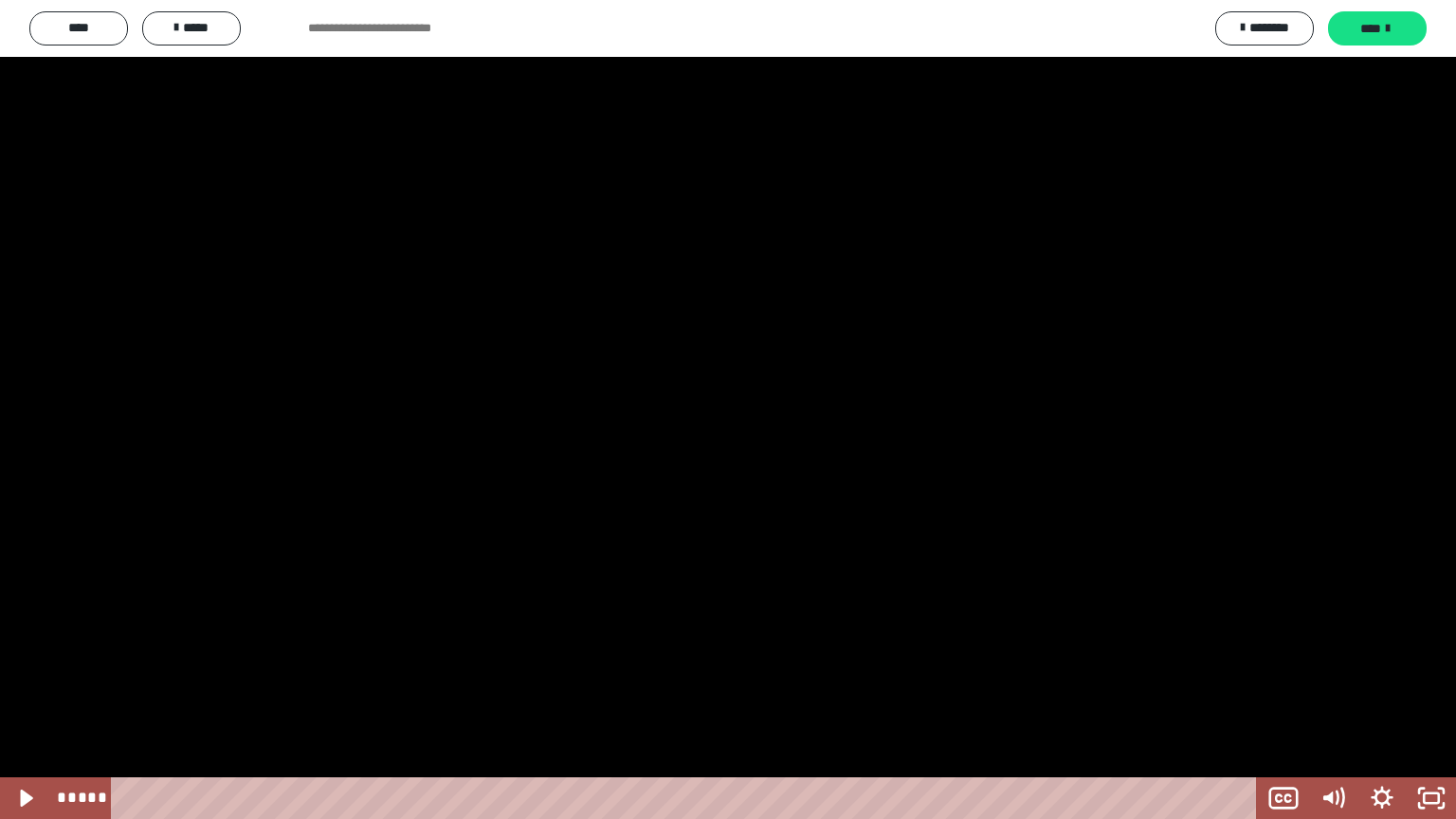 click at bounding box center (728, 410) 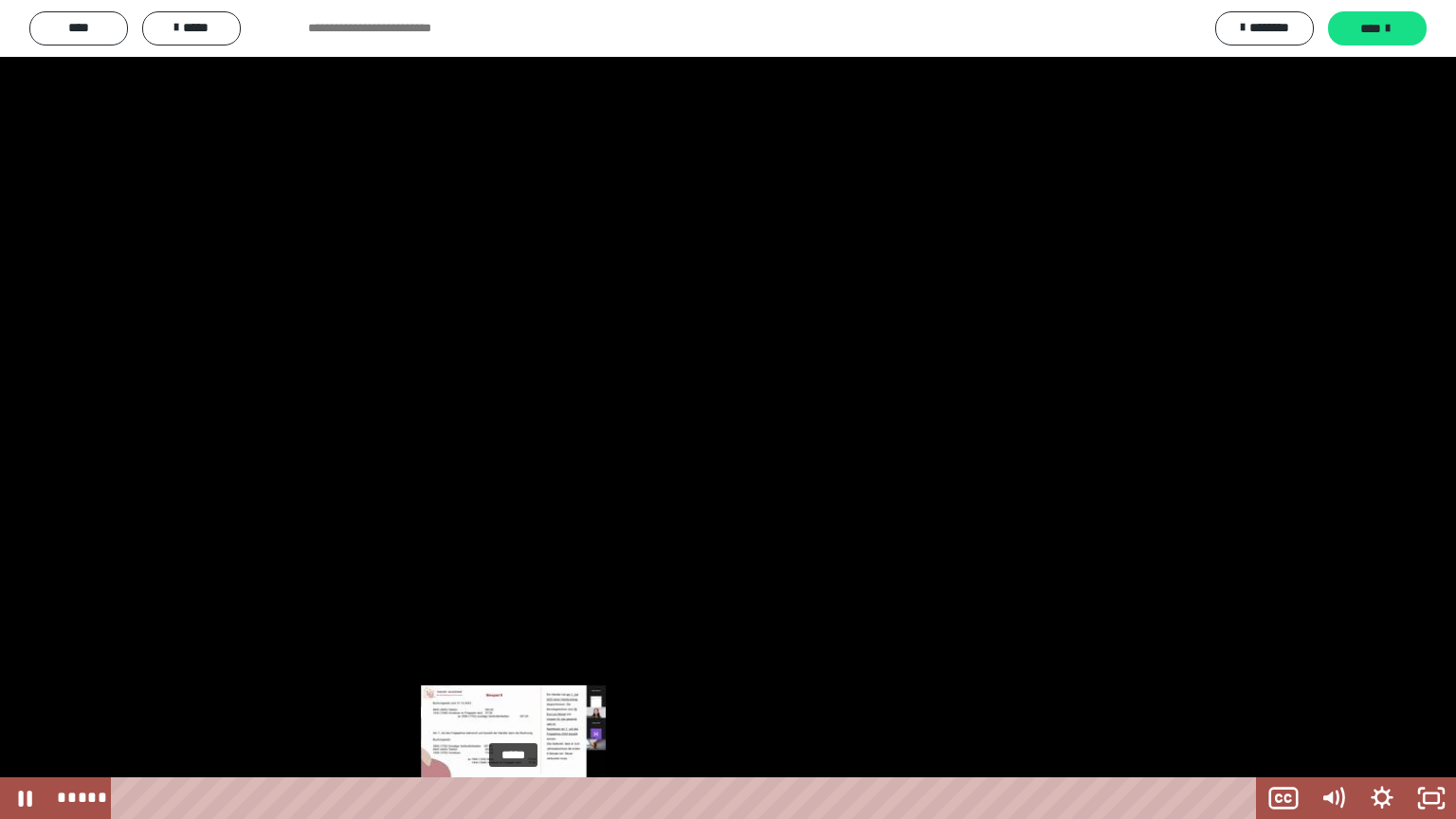 click on "*****" at bounding box center [687, 798] 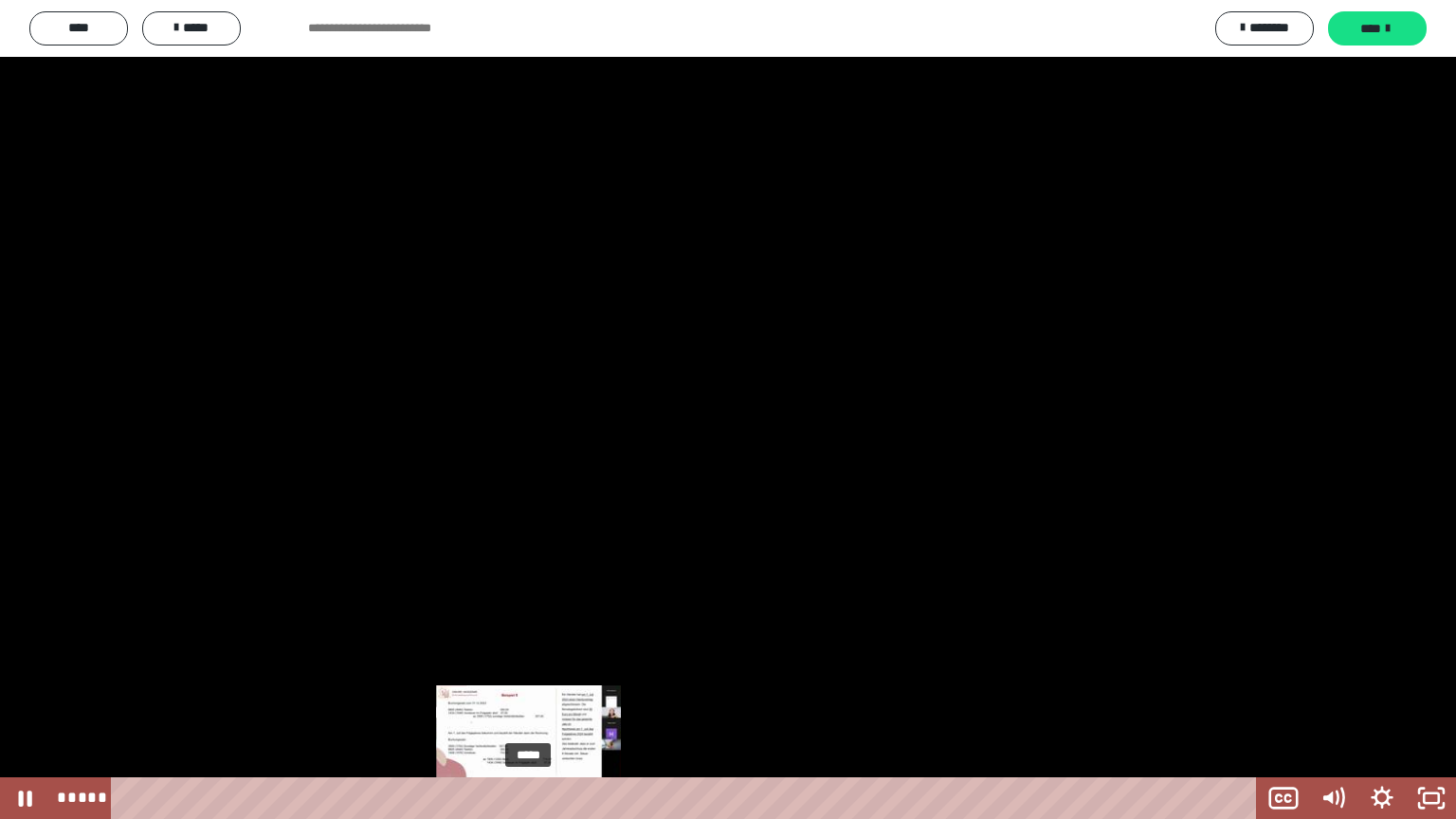 click on "*****" at bounding box center [687, 798] 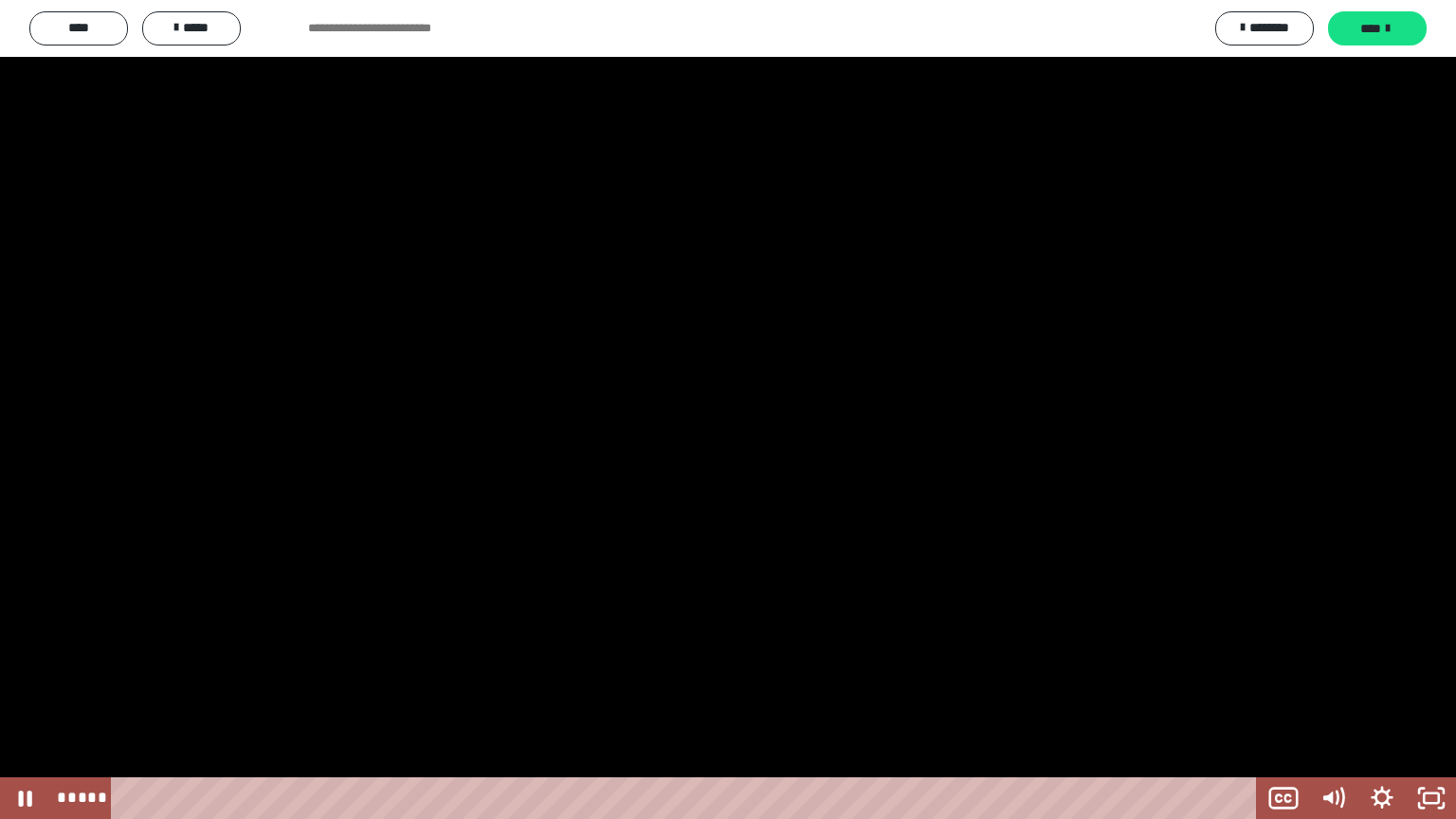 click at bounding box center (728, 410) 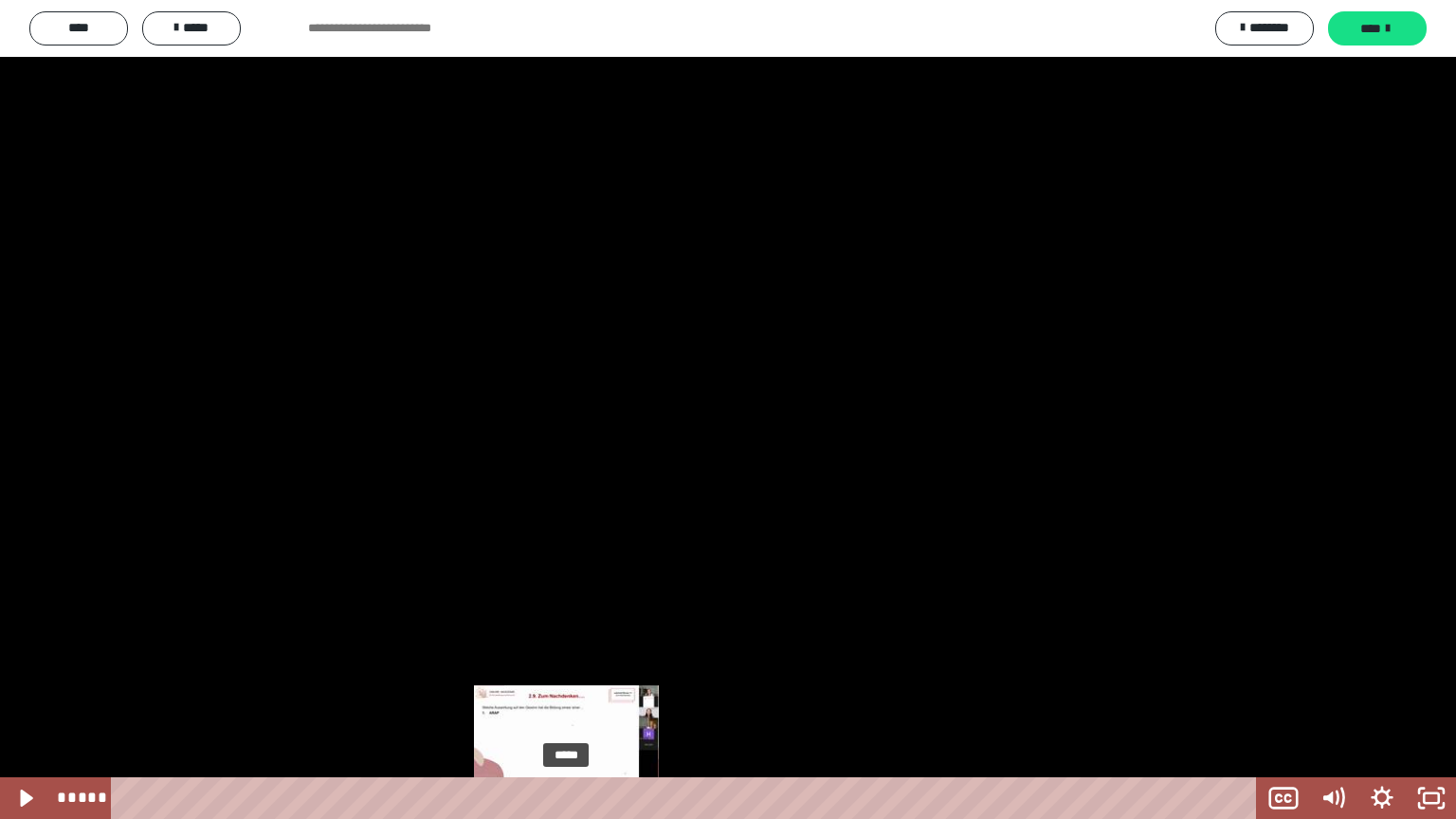 click on "*****" at bounding box center (687, 798) 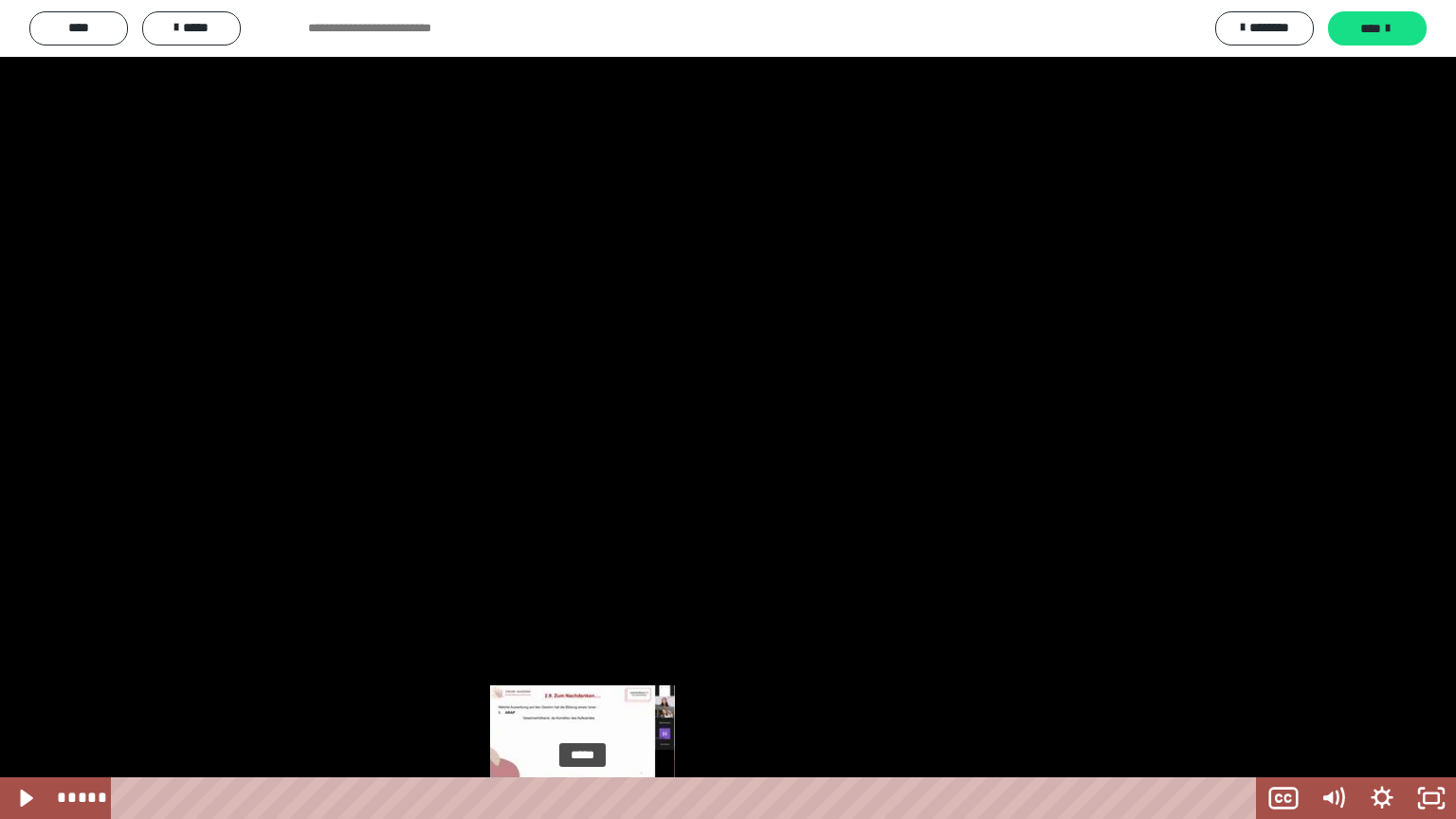 click on "*****" at bounding box center [687, 798] 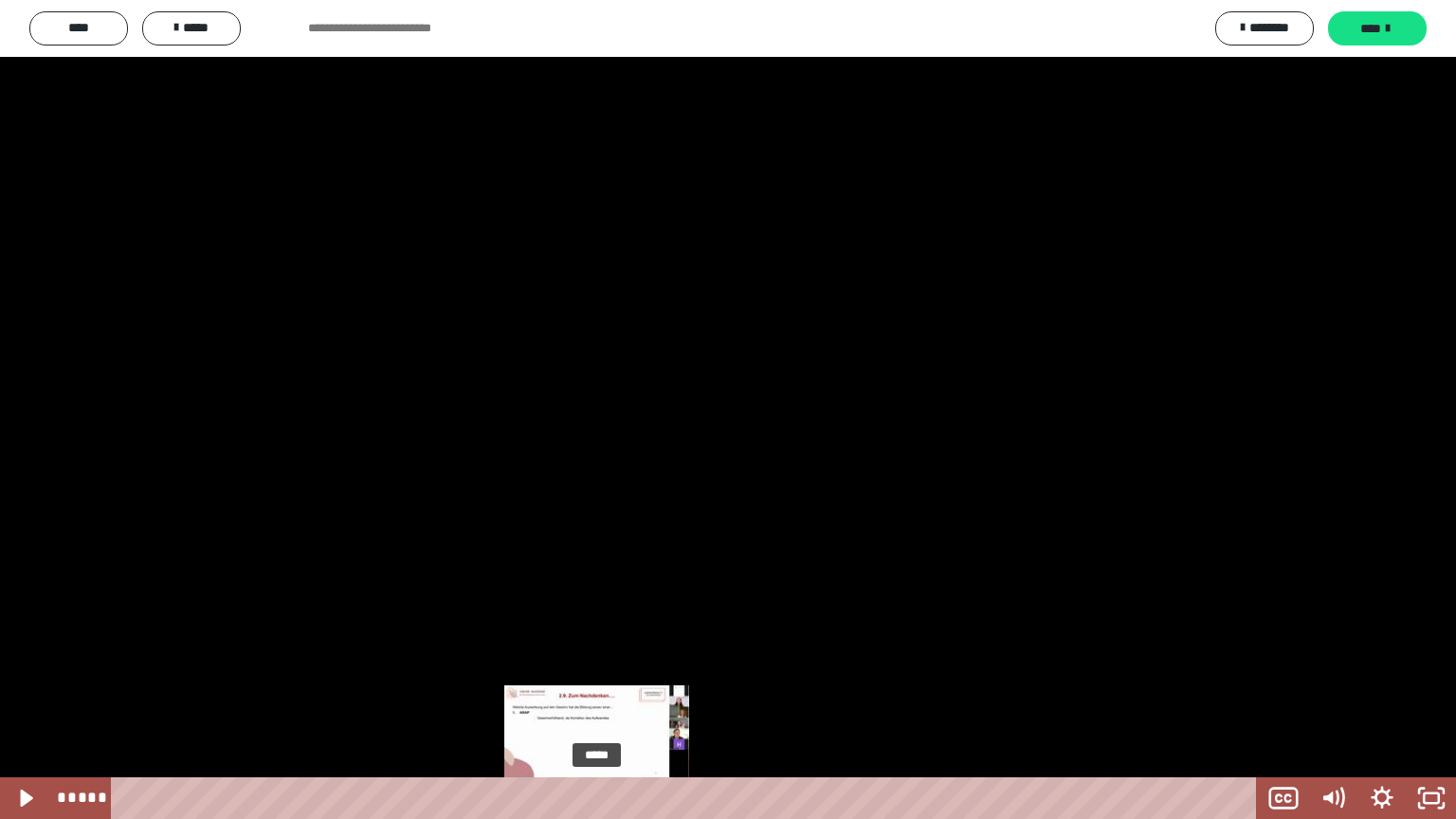 click on "*****" at bounding box center [687, 798] 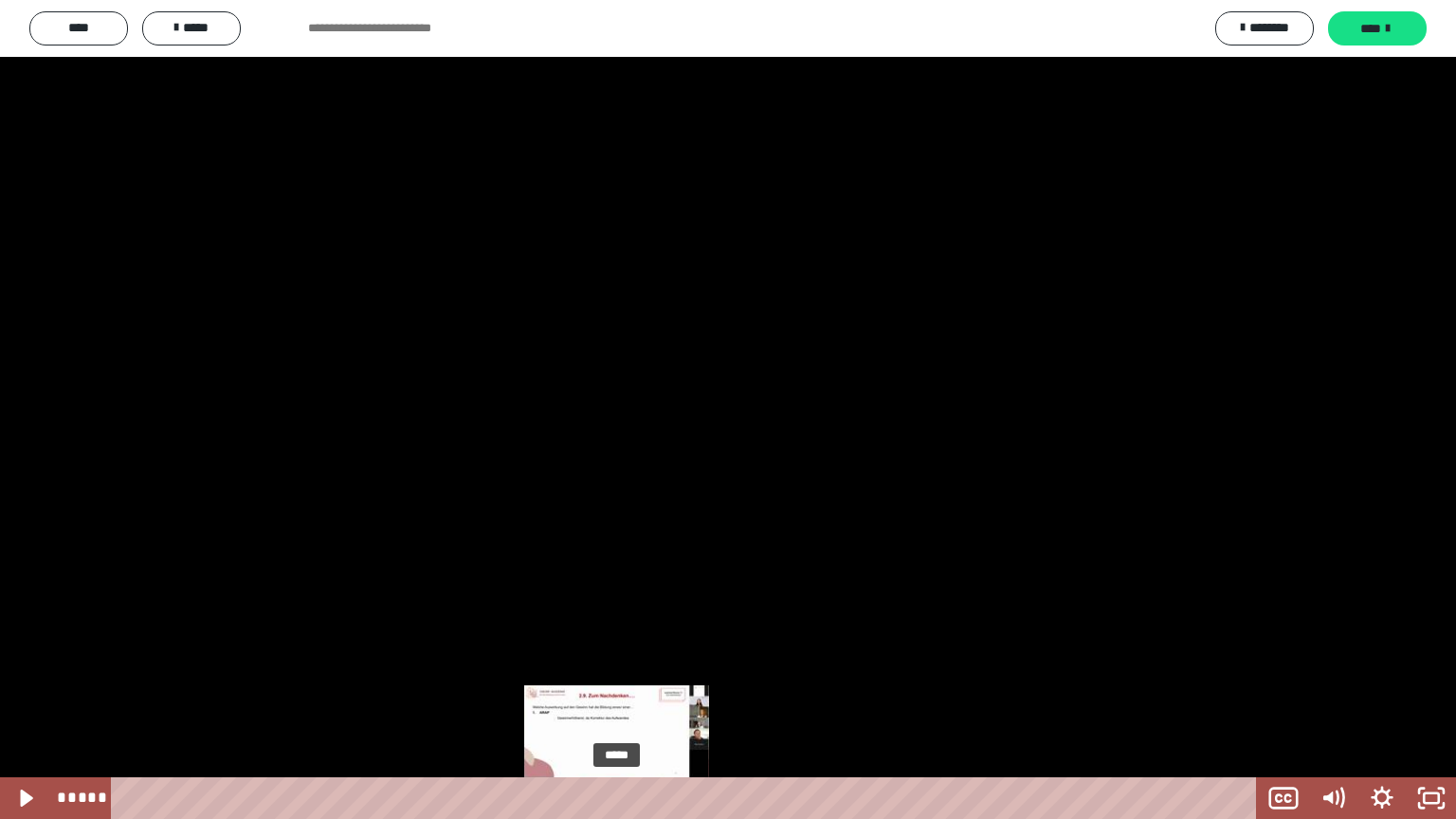 click on "*****" at bounding box center [687, 798] 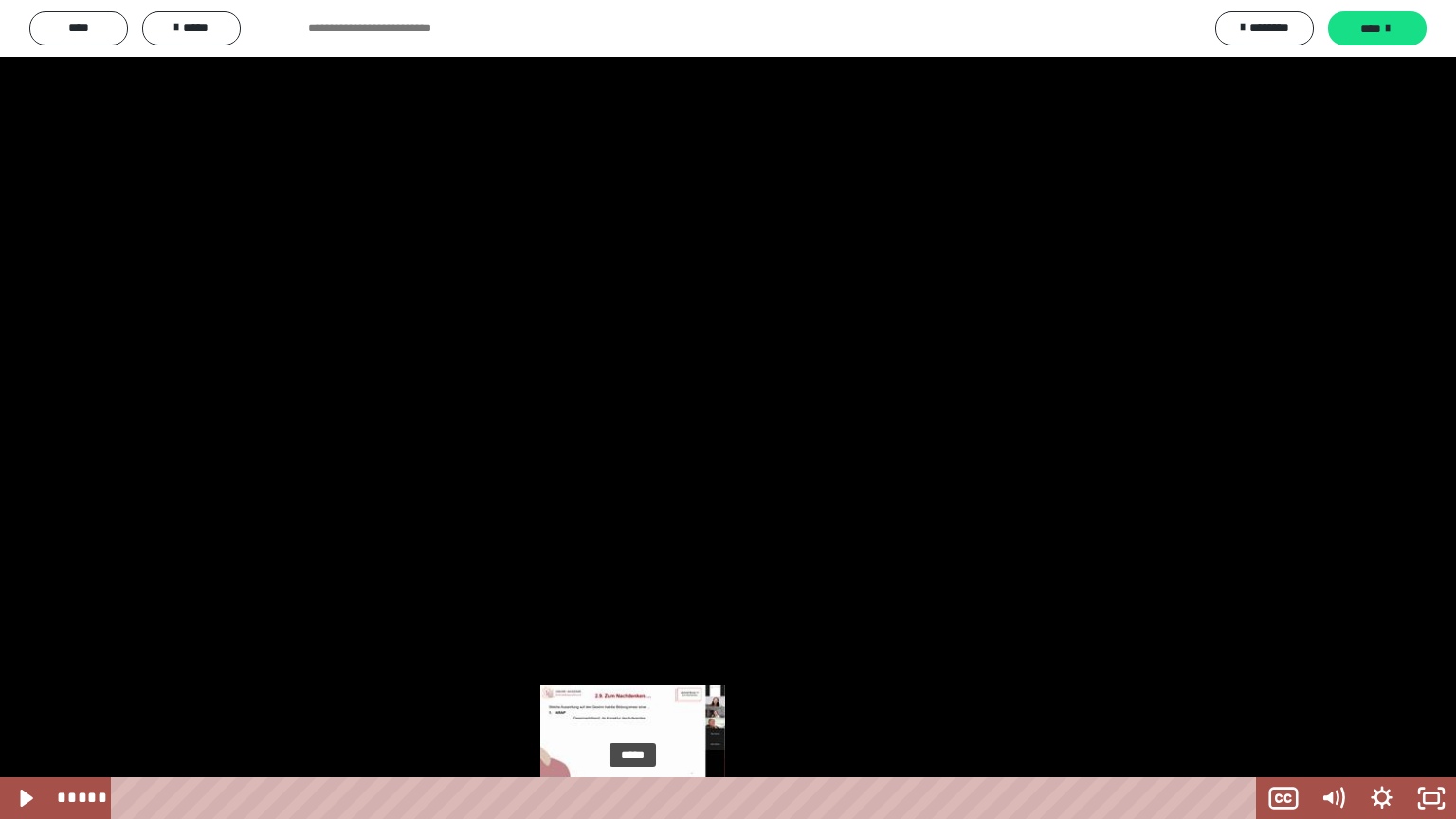 click on "*****" at bounding box center [687, 798] 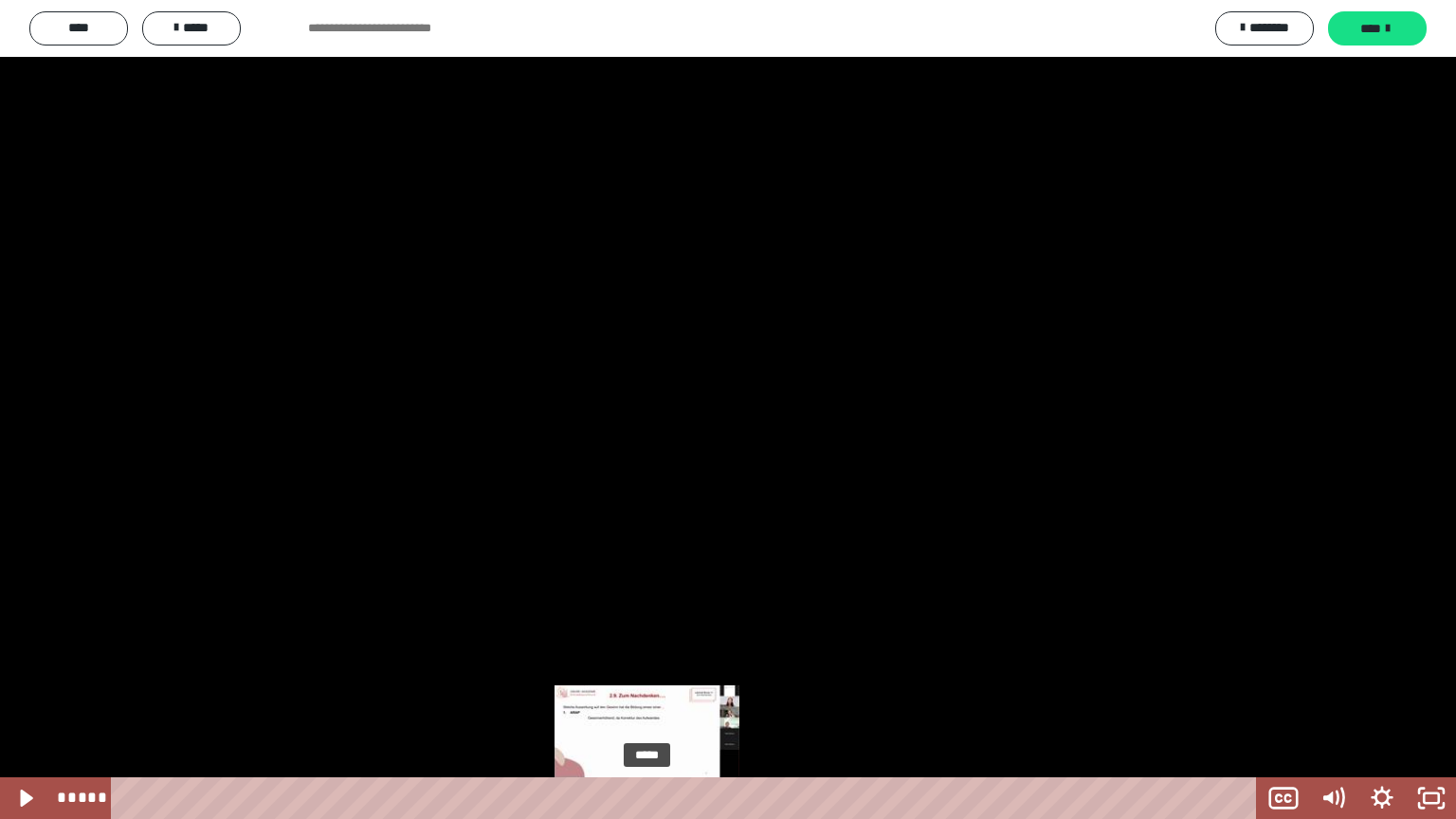 click on "*****" at bounding box center [687, 798] 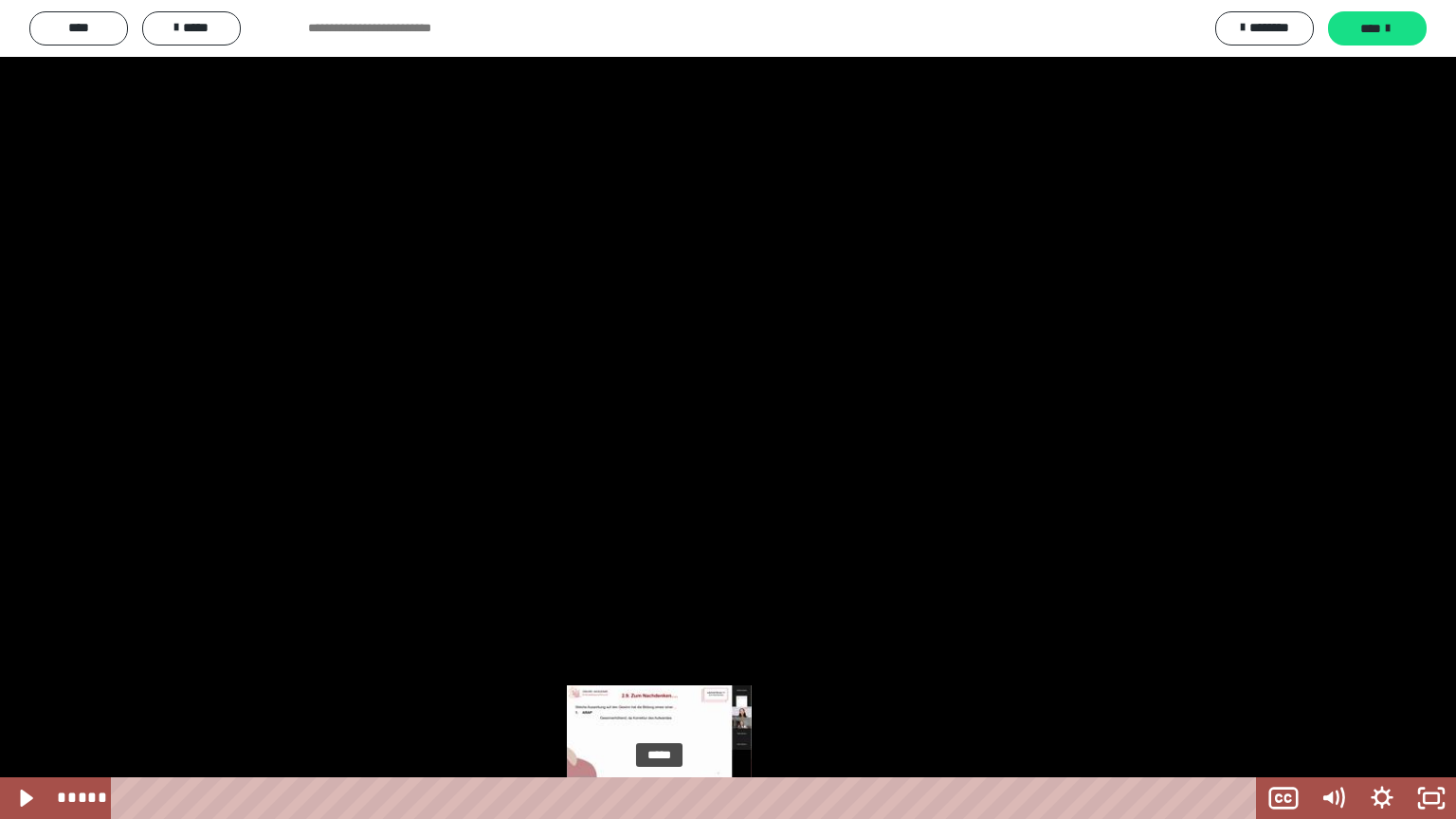 click on "*****" at bounding box center (687, 798) 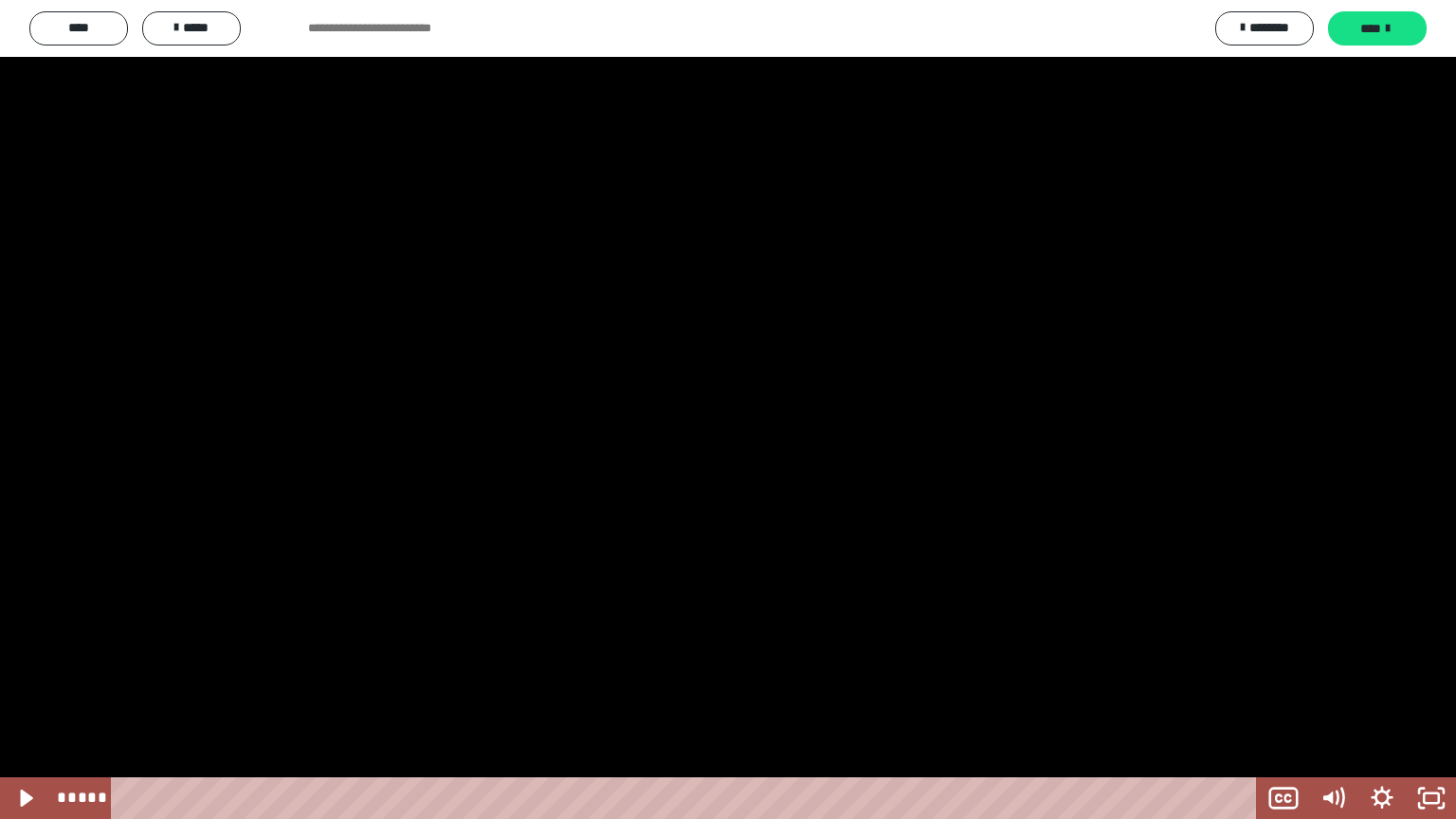 click at bounding box center [728, 410] 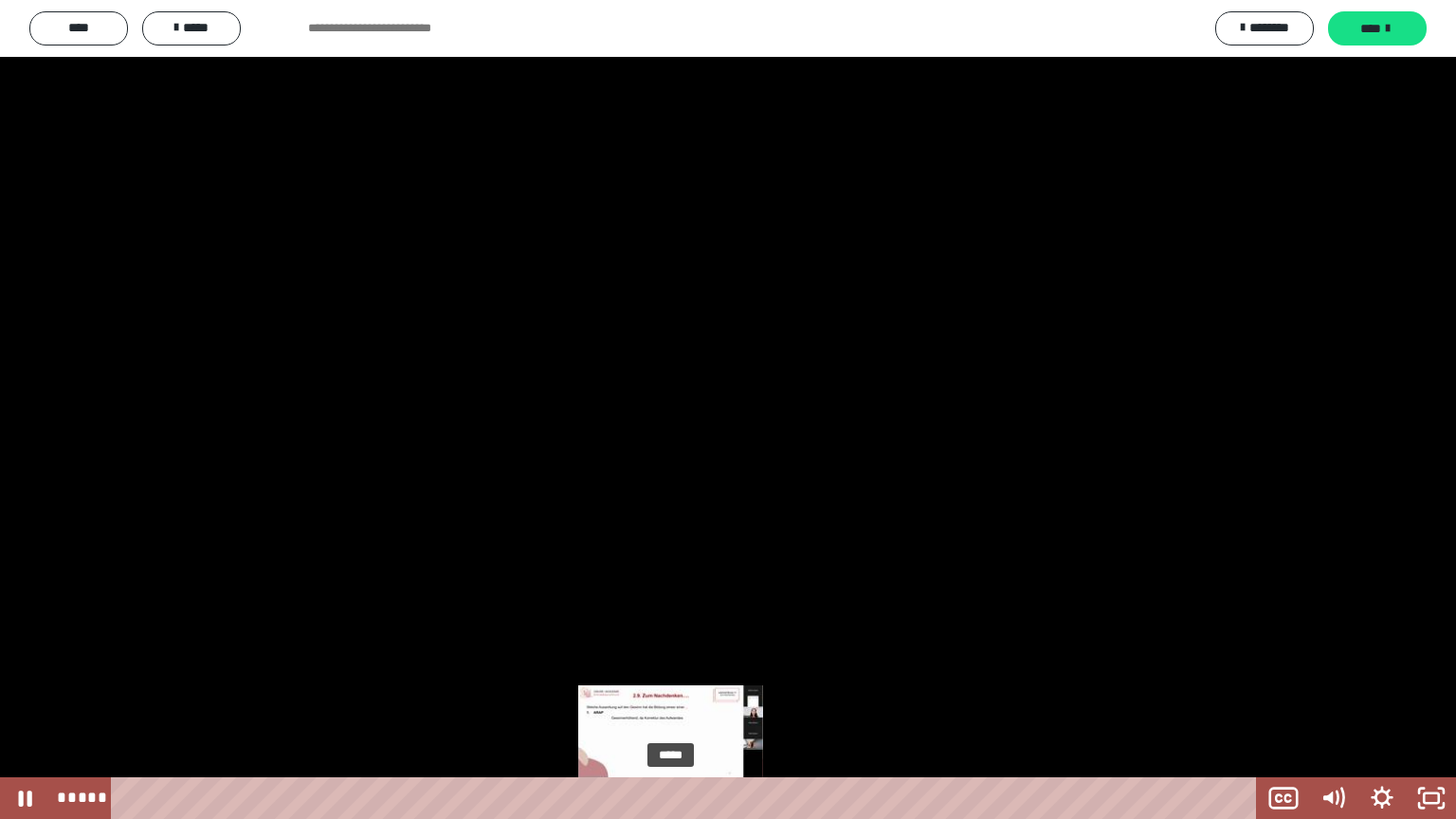click on "*****" at bounding box center (687, 798) 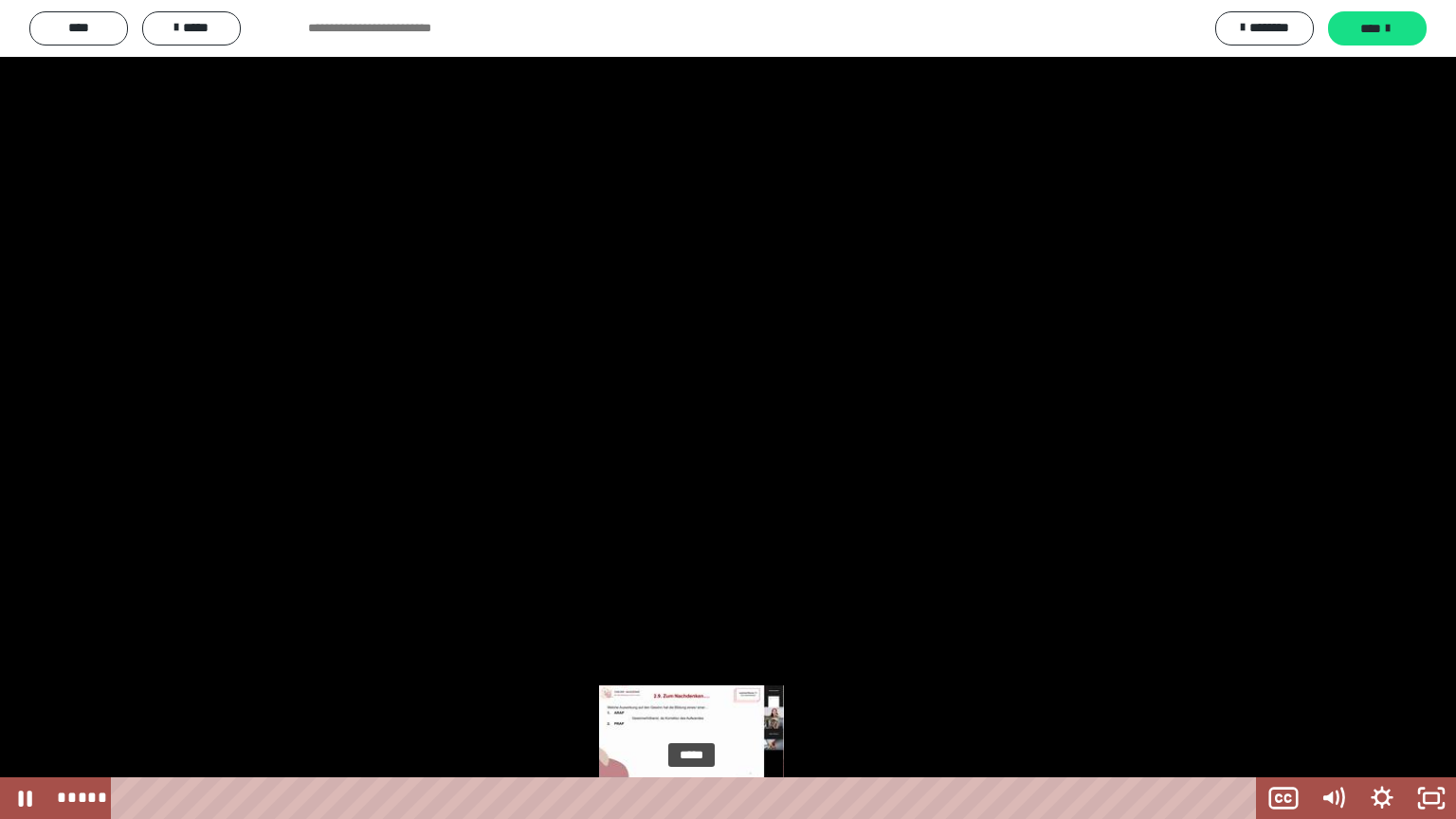 click on "*****" at bounding box center [687, 798] 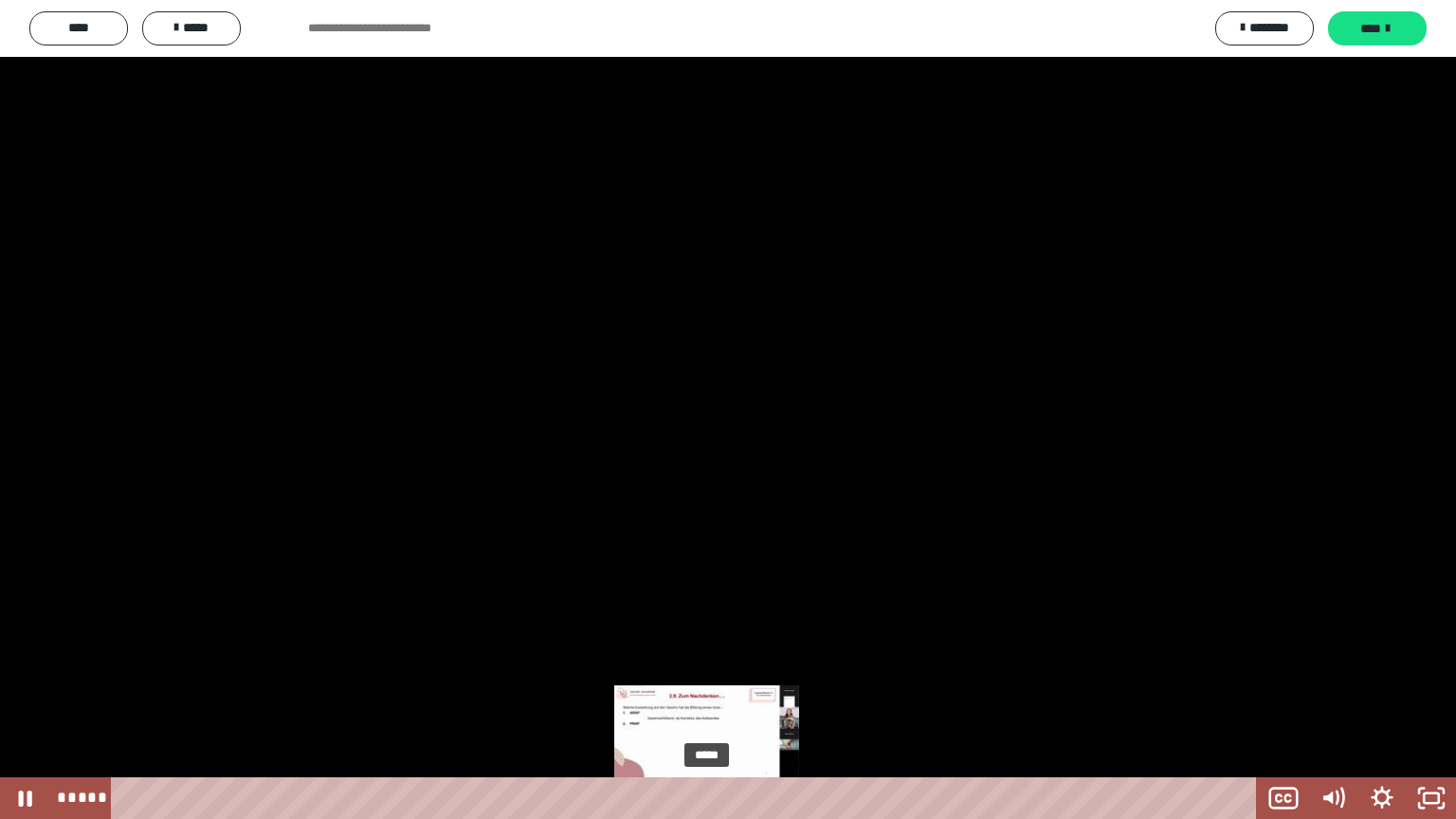 click on "*****" at bounding box center (687, 798) 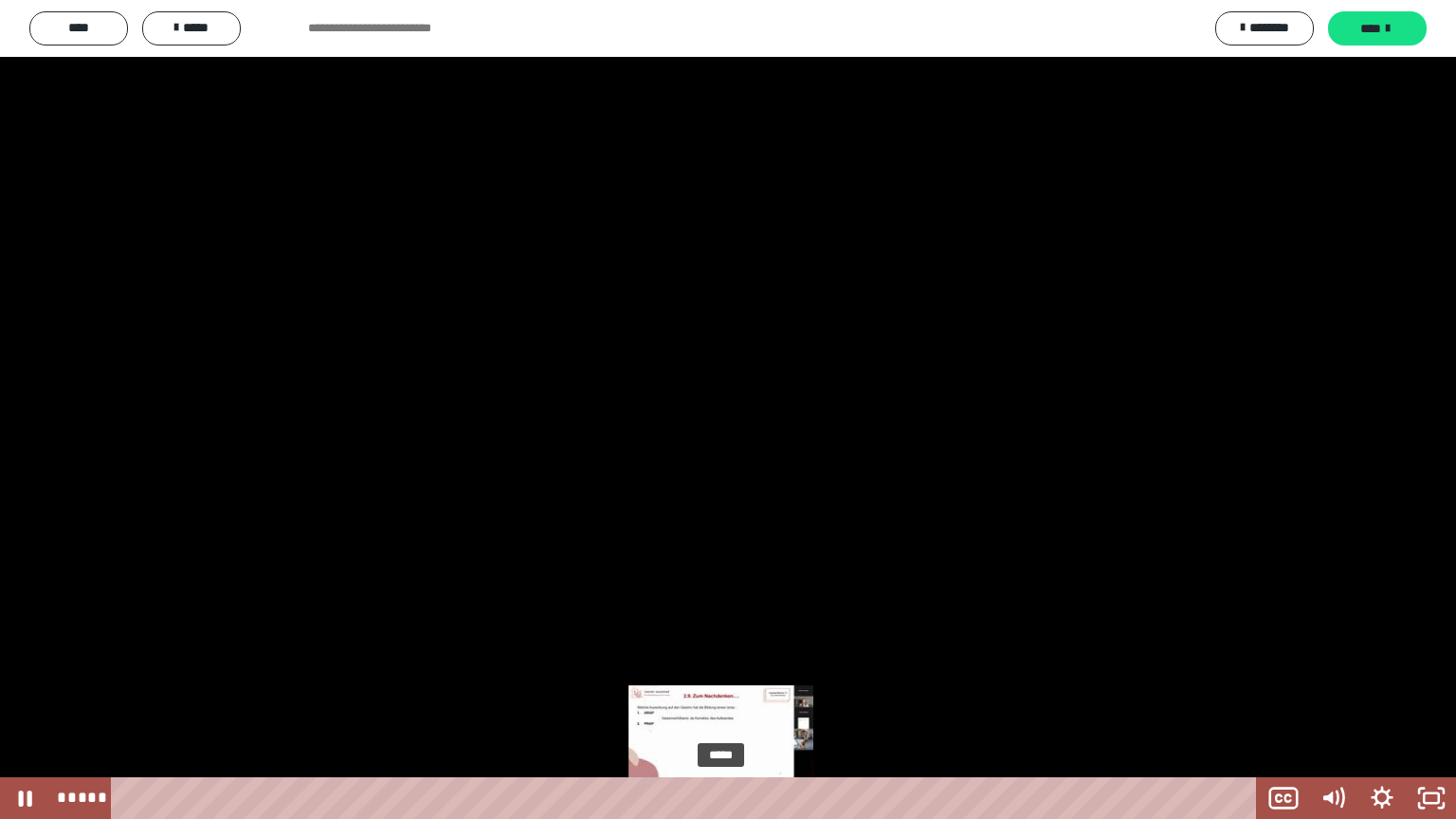 click on "*****" at bounding box center [687, 798] 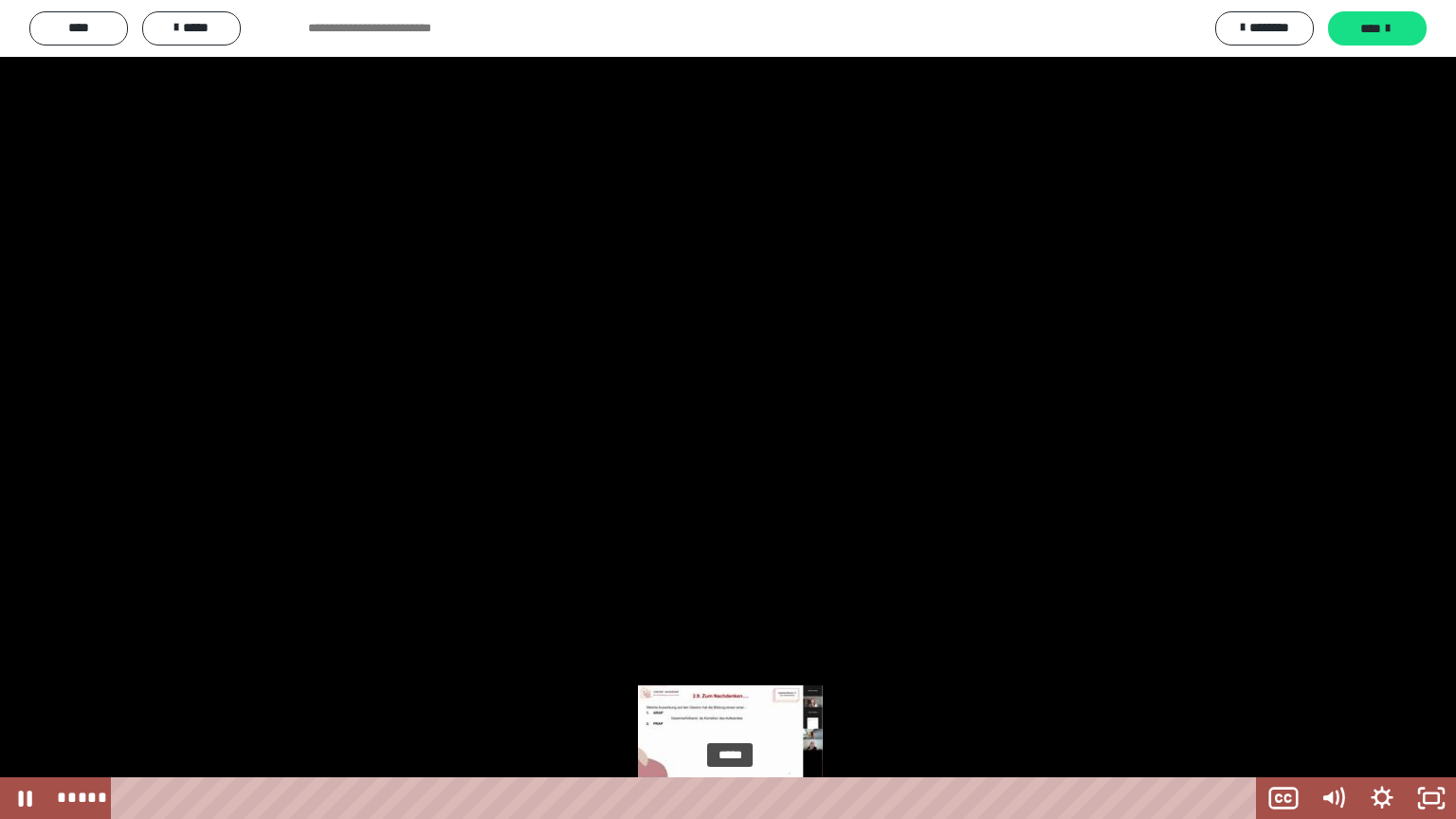 click on "*****" at bounding box center (687, 798) 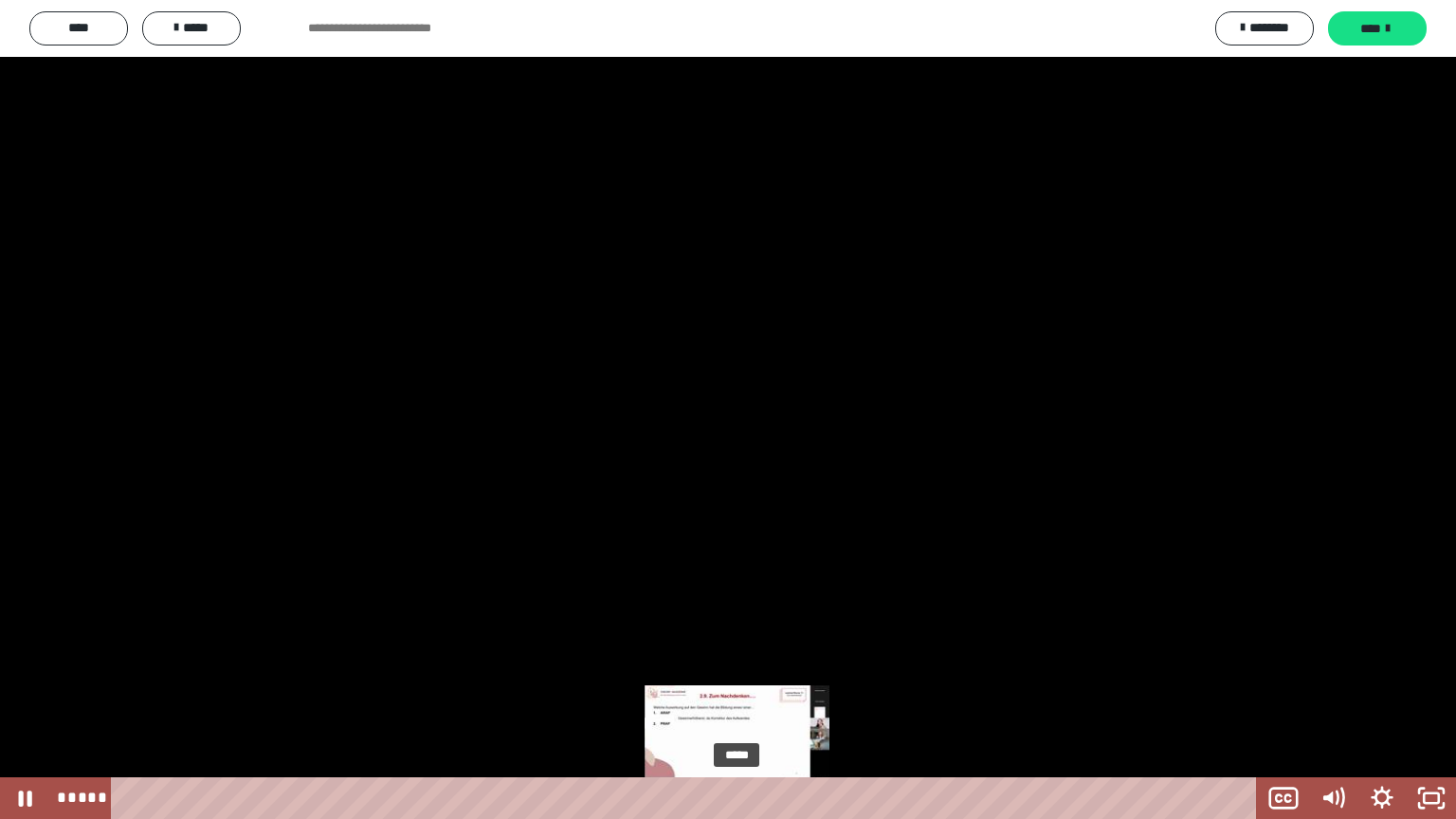 click on "*****" at bounding box center (687, 798) 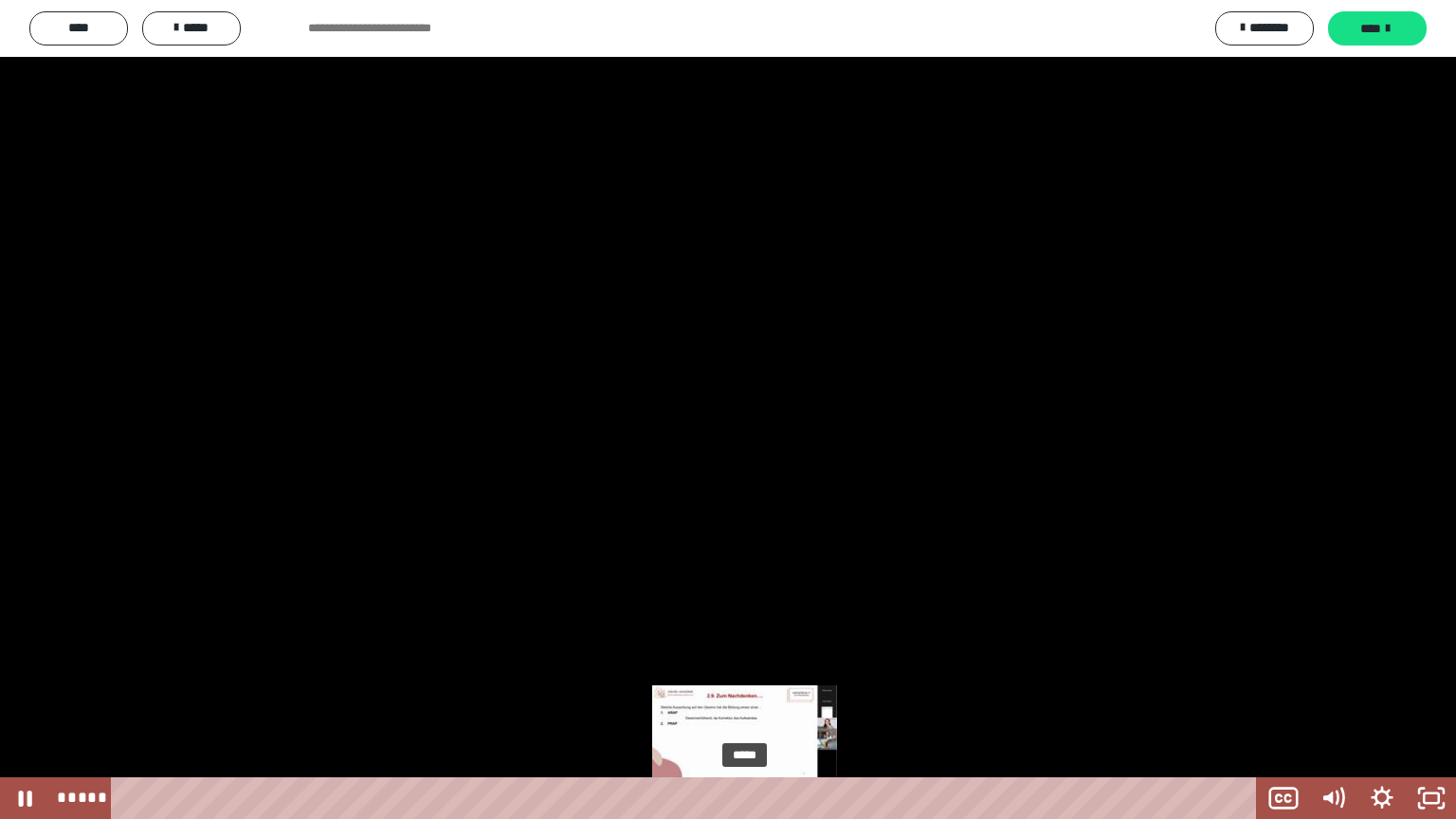 click on "*****" at bounding box center [687, 798] 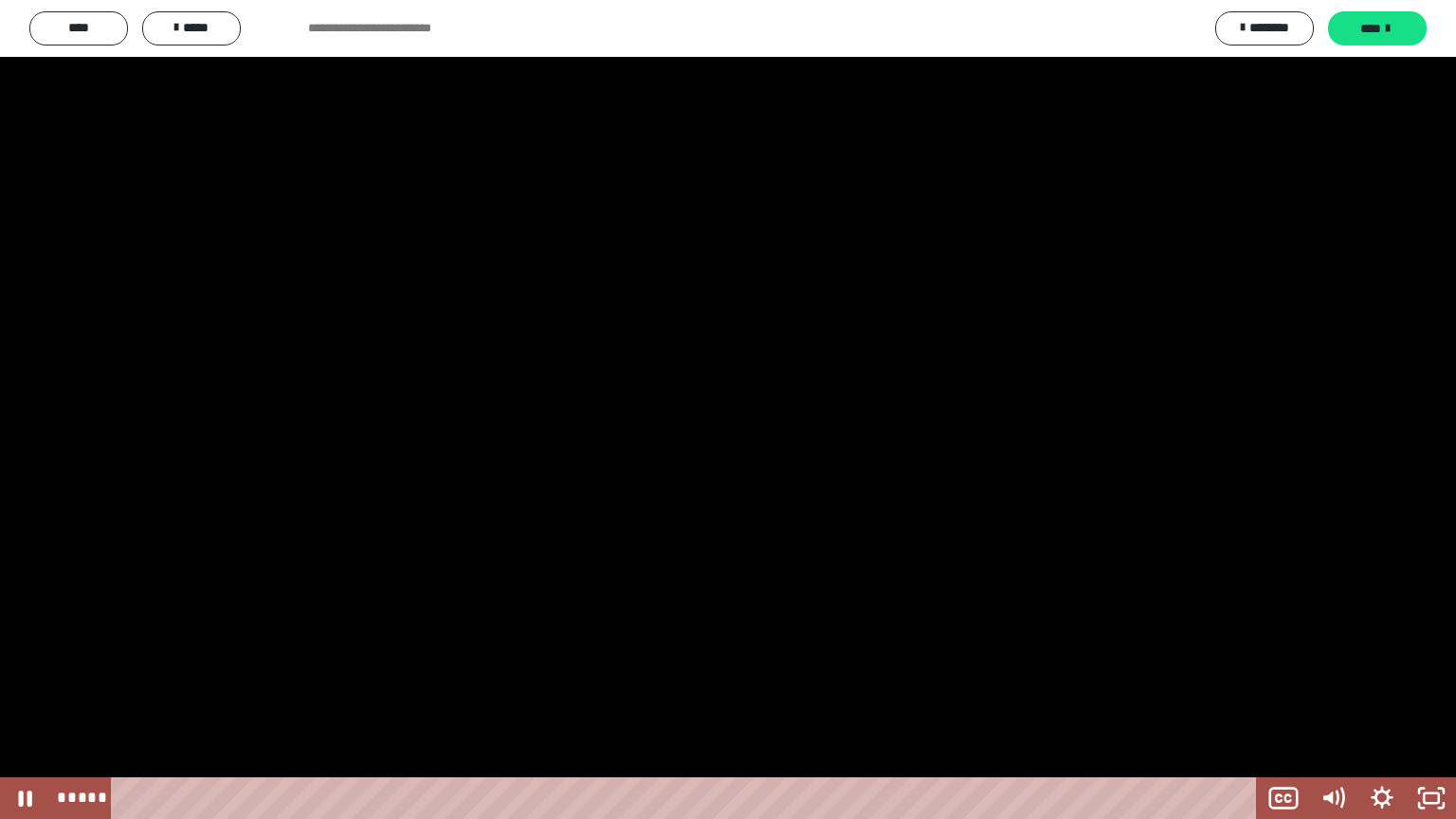 click at bounding box center [728, 410] 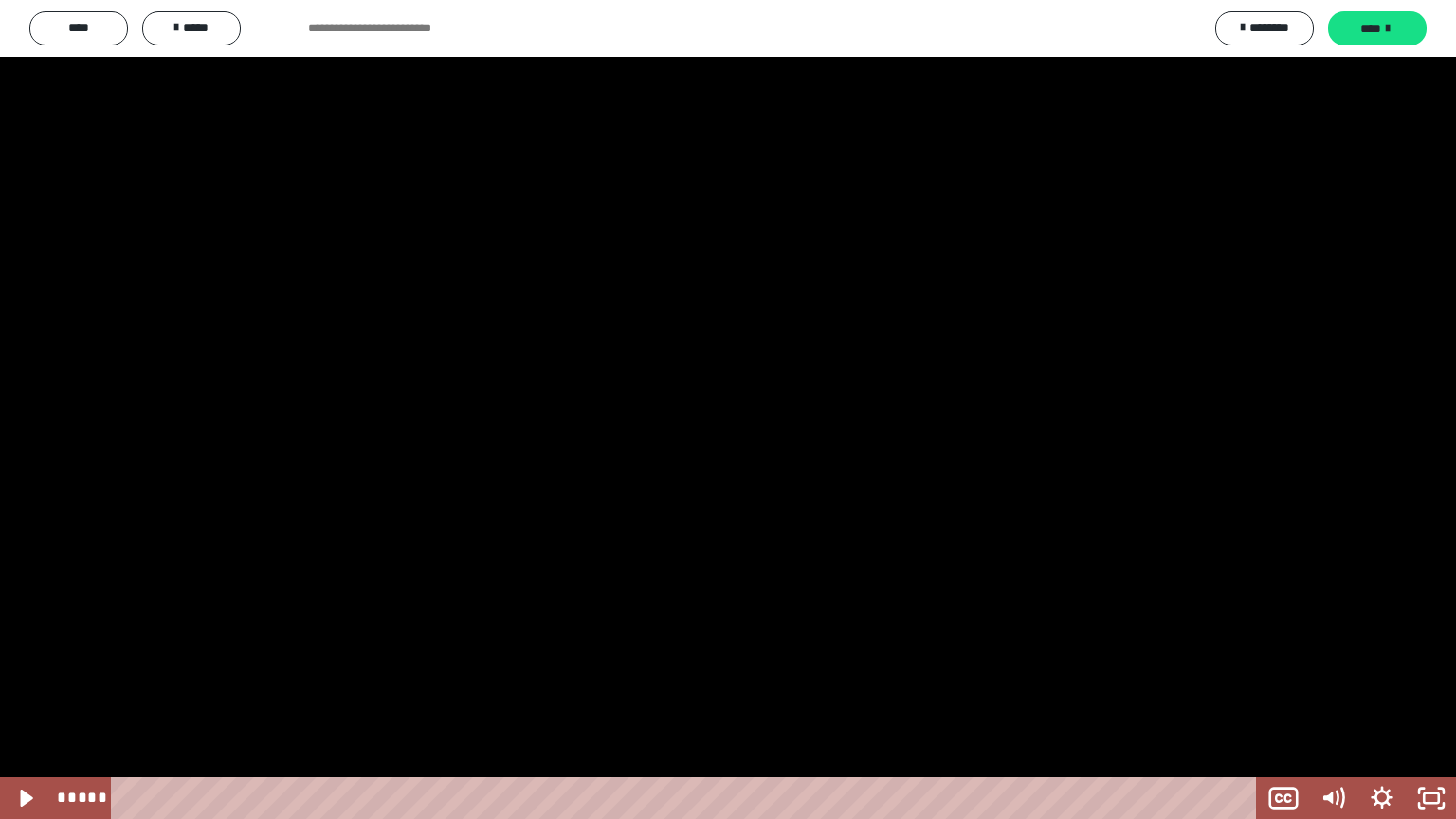 click at bounding box center [728, 410] 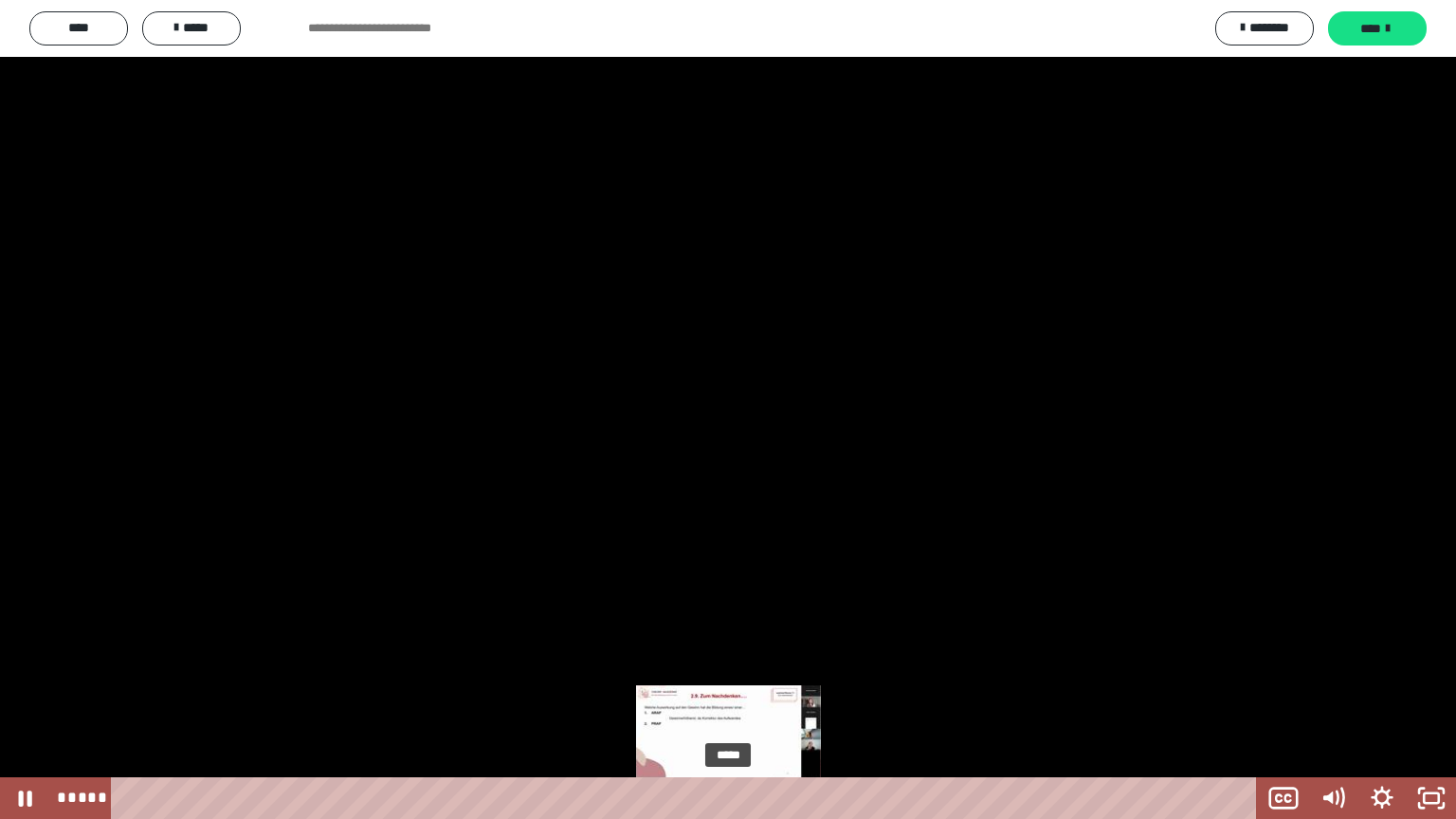 click on "*****" at bounding box center (687, 798) 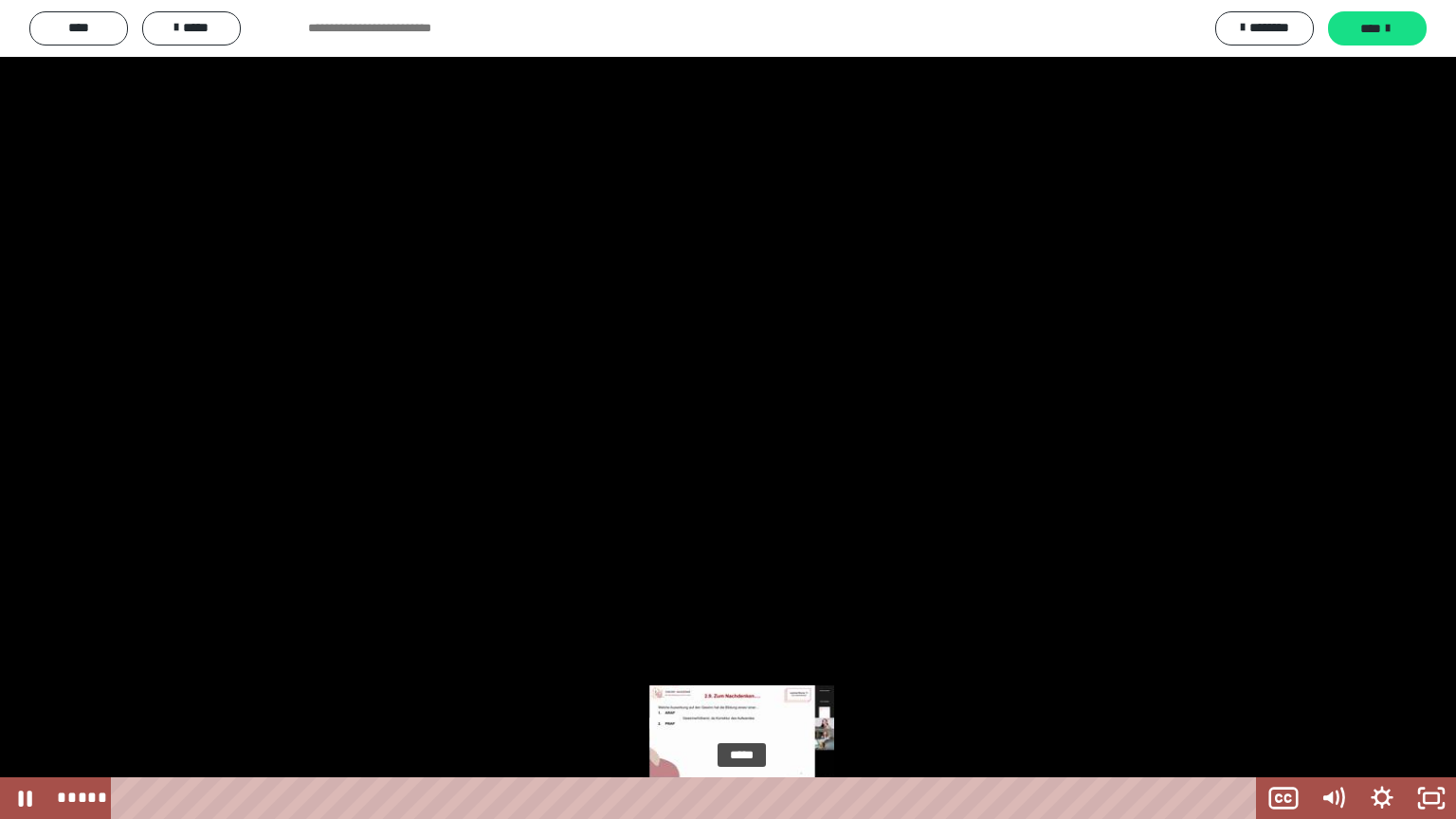 click on "*****" at bounding box center (687, 798) 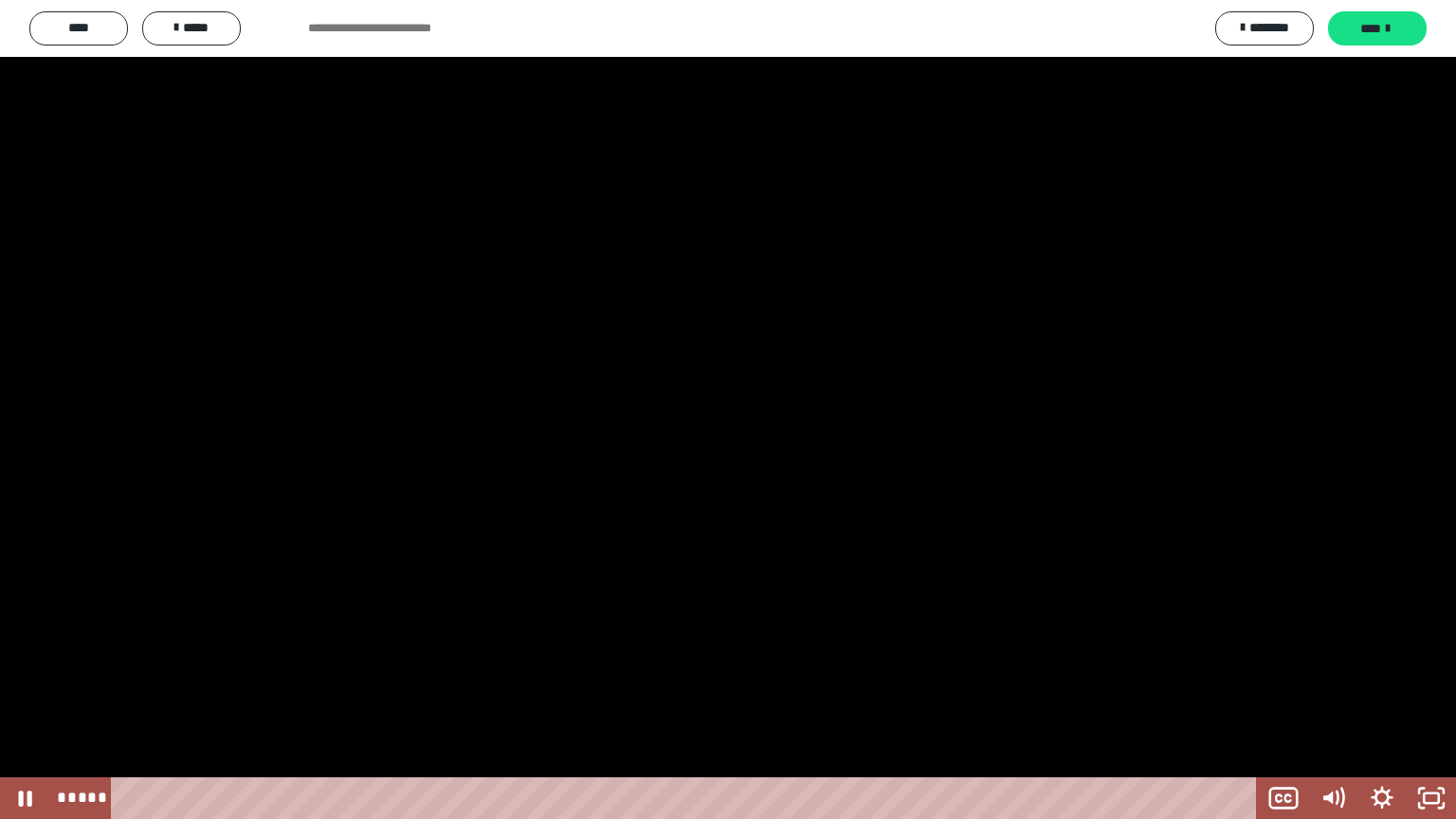 click at bounding box center [728, 410] 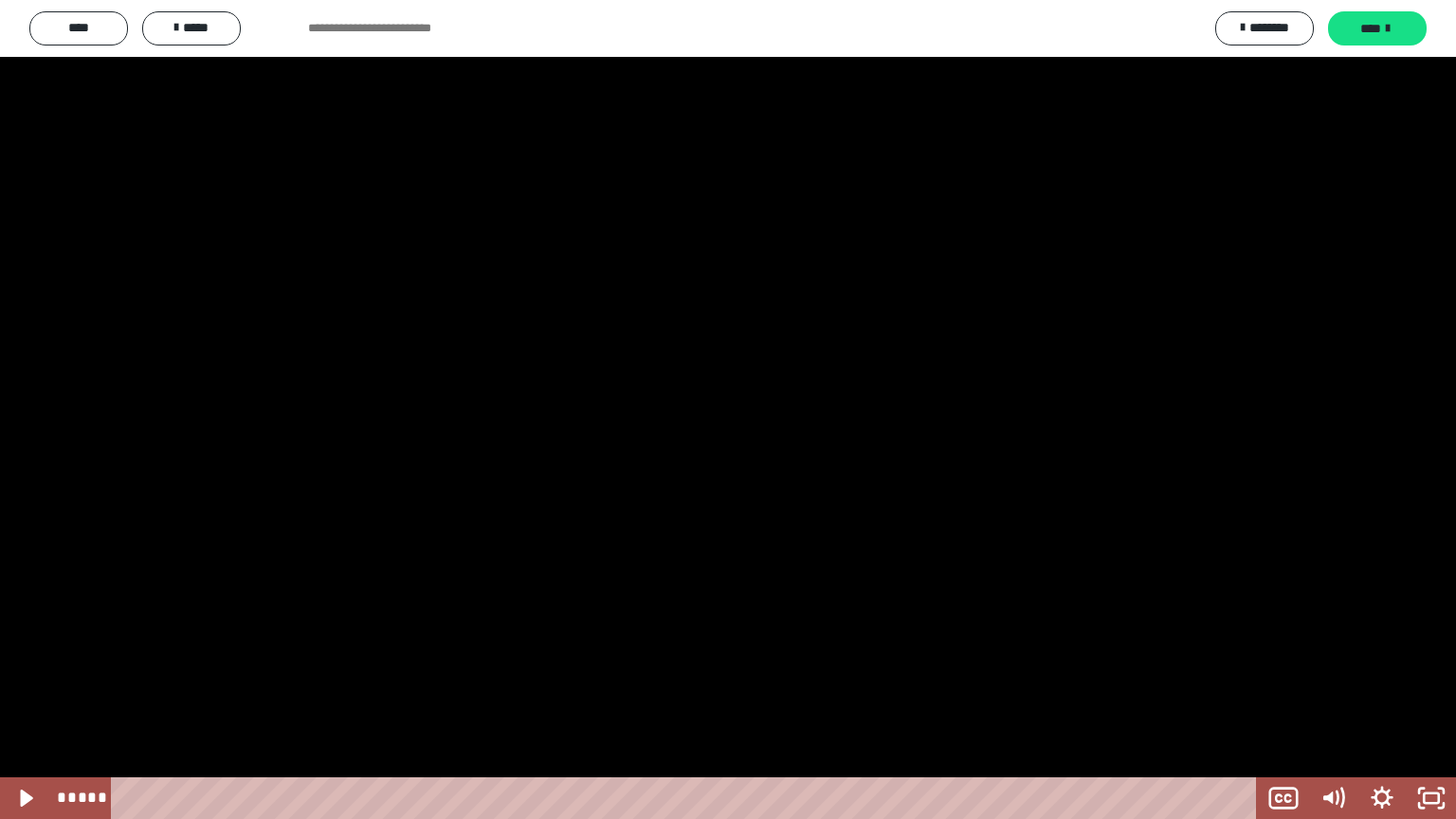 click at bounding box center [728, 410] 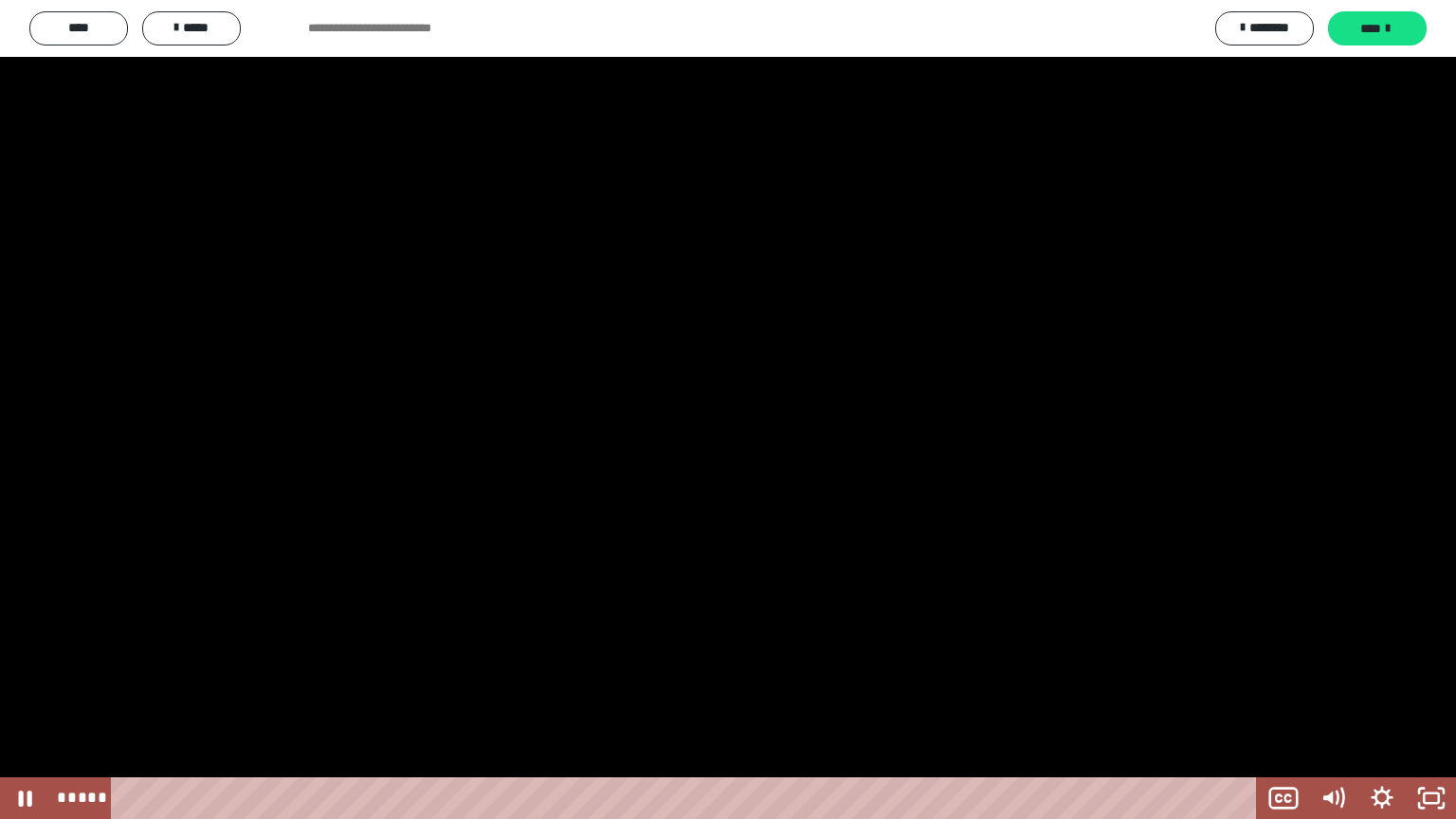 click at bounding box center (728, 410) 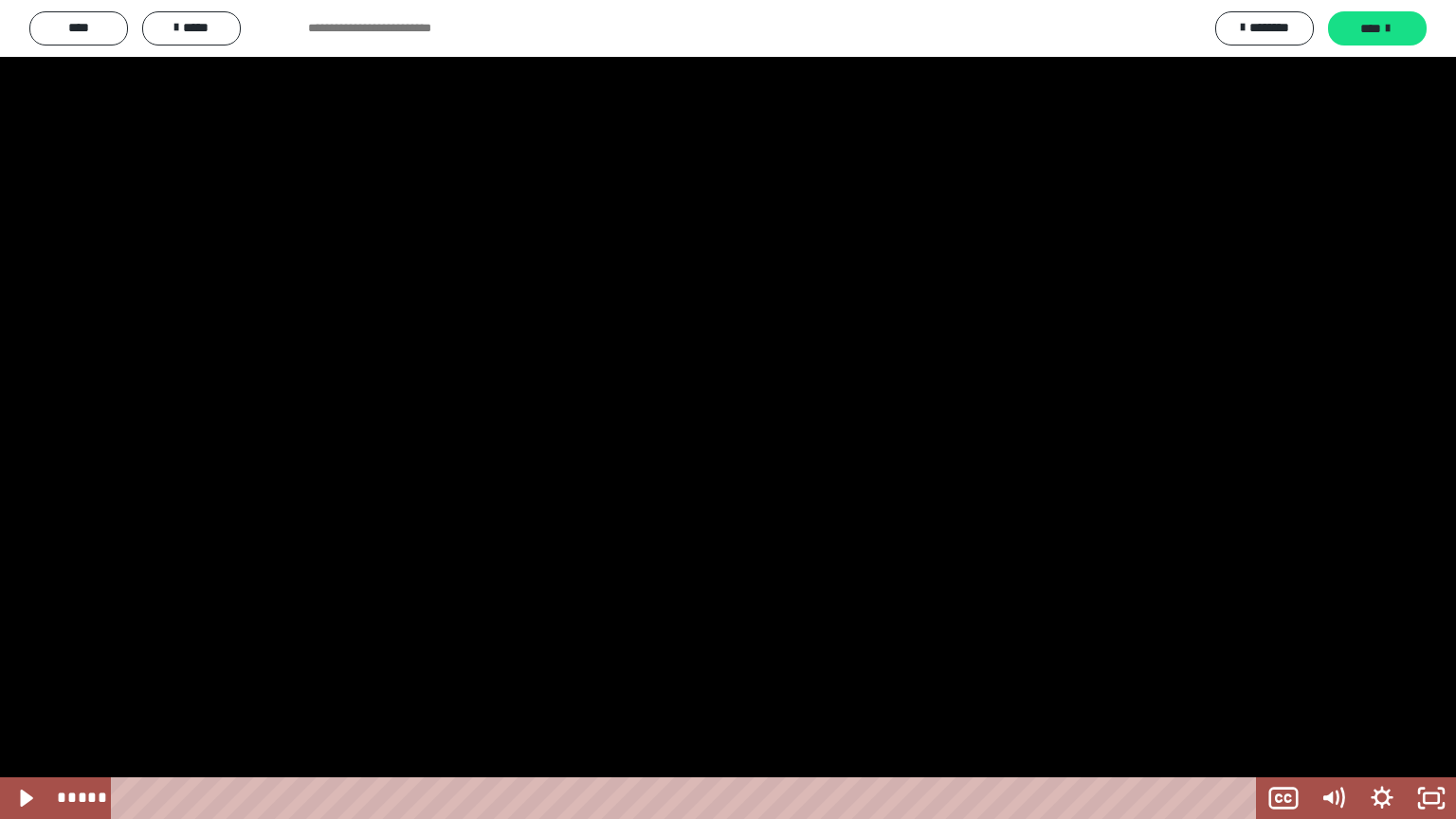 click at bounding box center (728, 410) 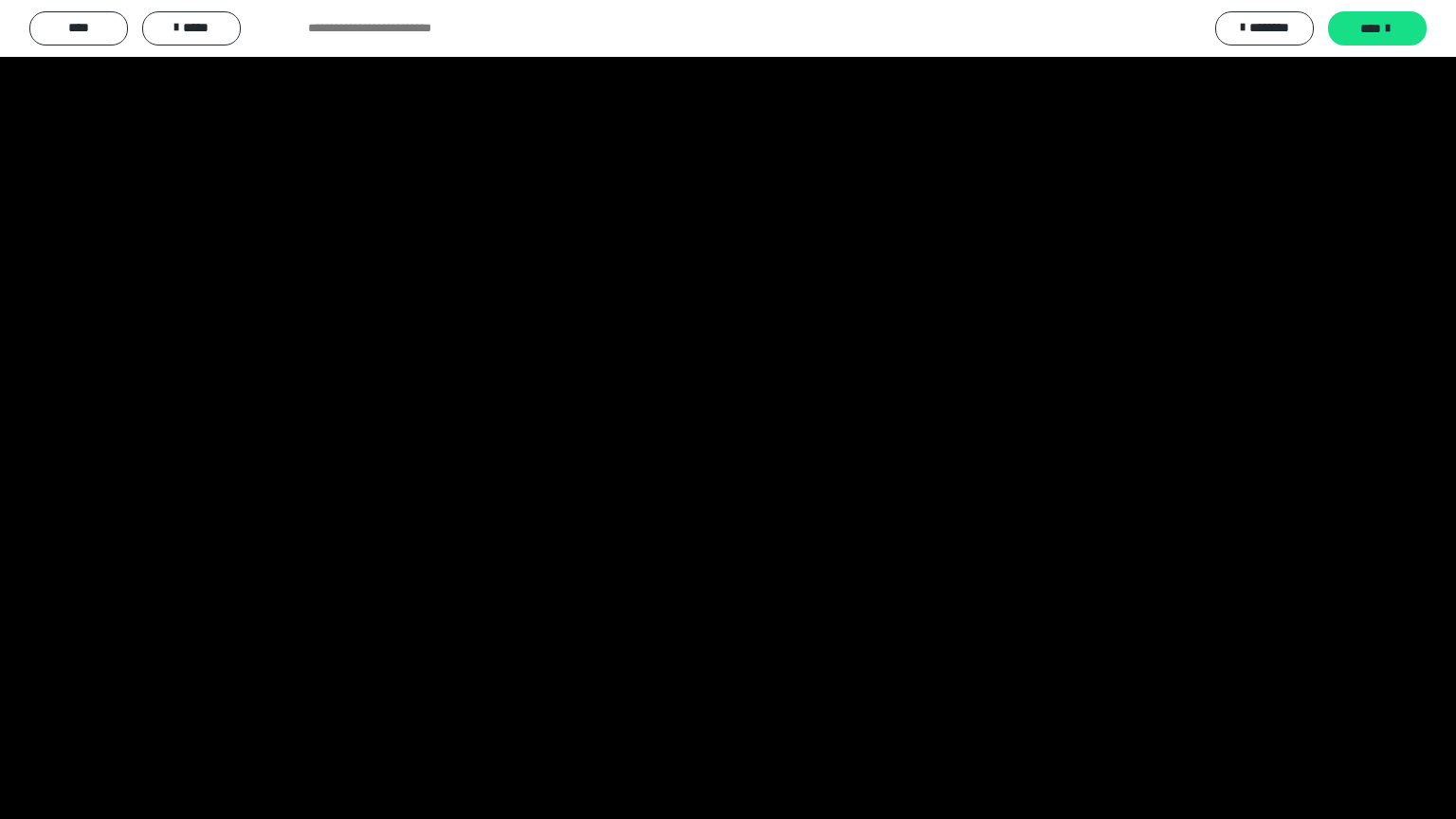 click at bounding box center [728, 410] 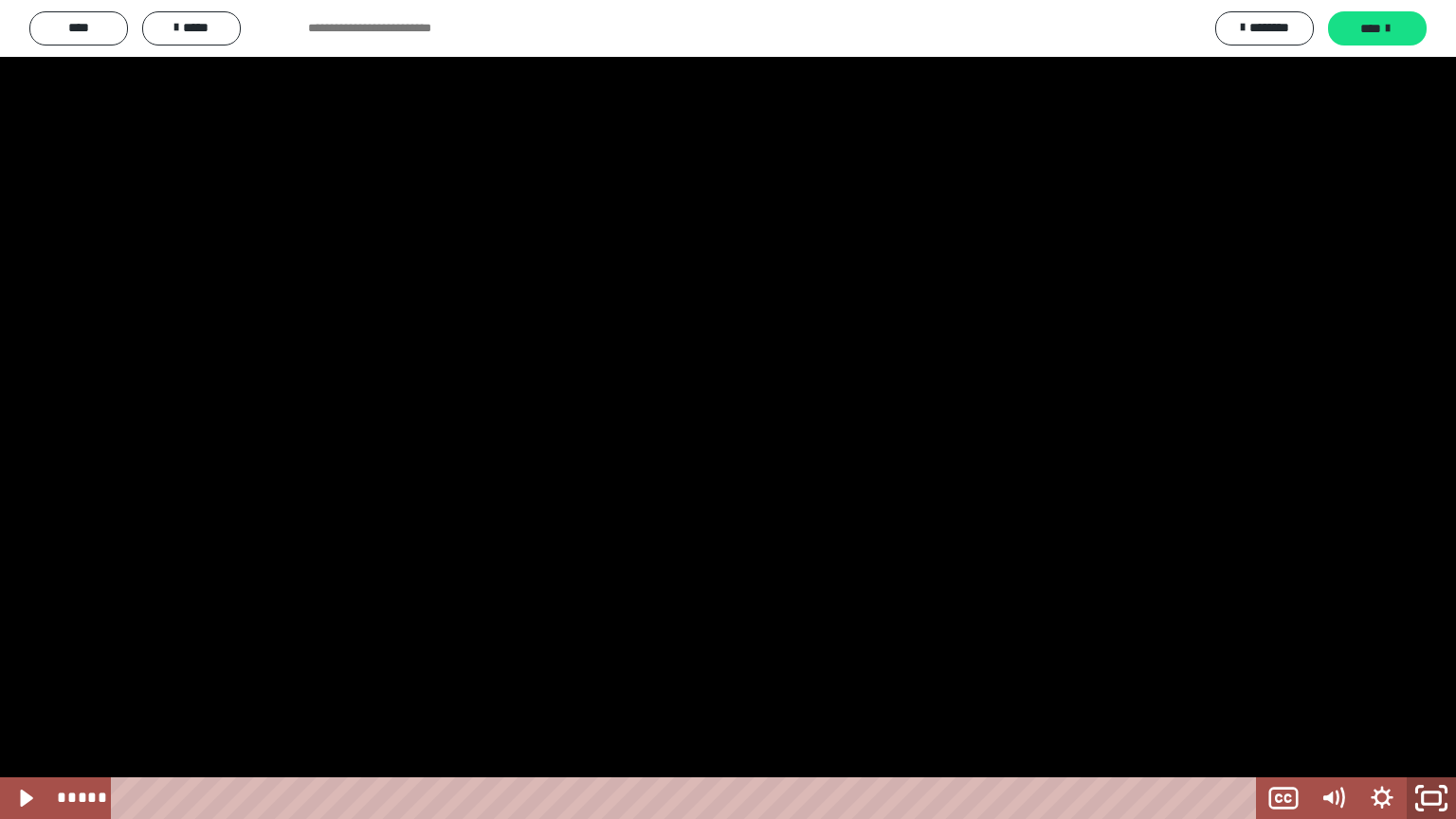 click 